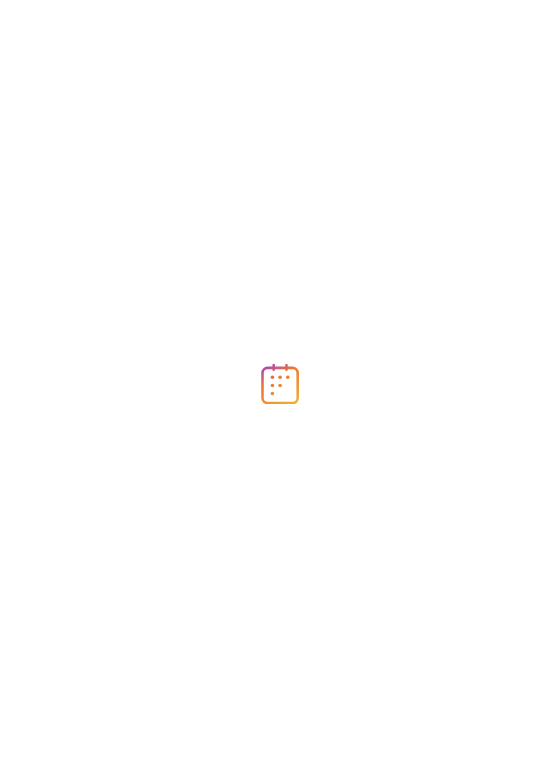 scroll, scrollTop: 0, scrollLeft: 0, axis: both 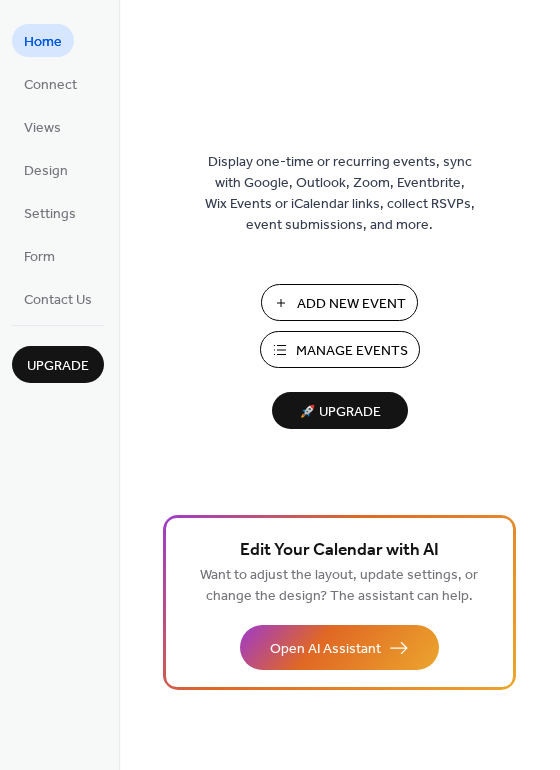 click on "Manage Events" at bounding box center [352, 351] 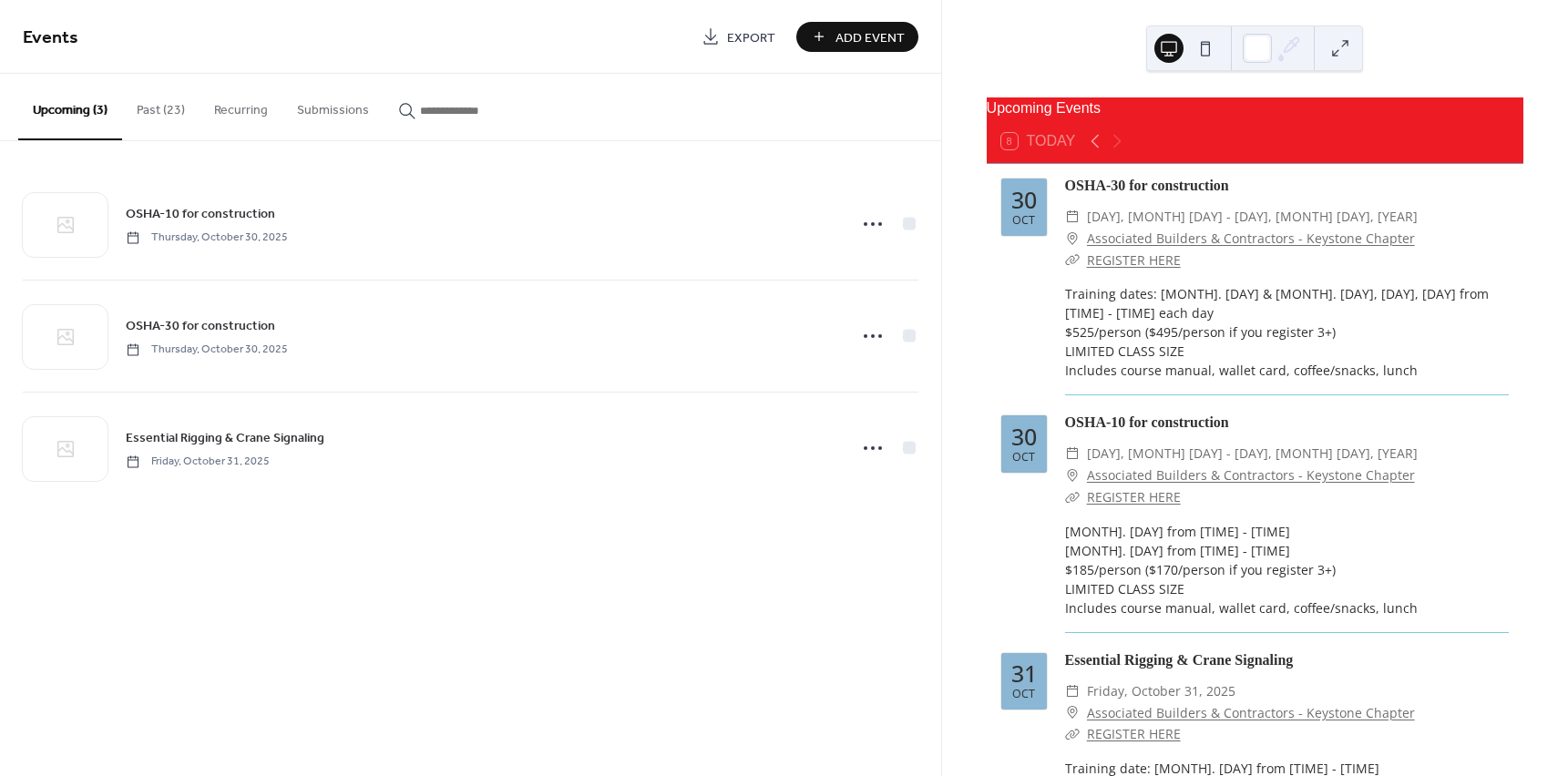 scroll, scrollTop: 0, scrollLeft: 0, axis: both 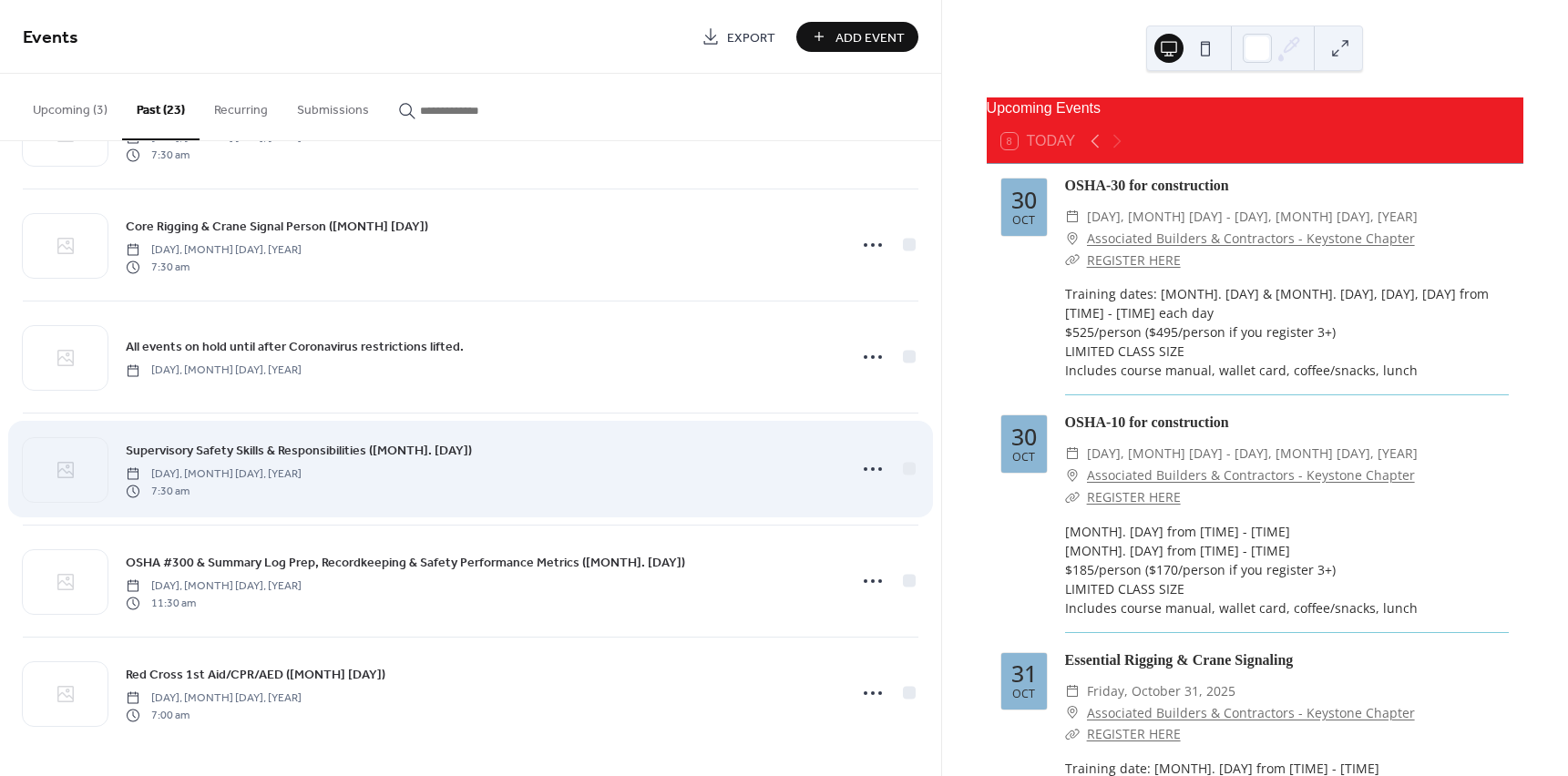 click on "Supervisory Safety Skills & Responsibilities ([MONTH]. [DAY])" at bounding box center (299, 451) 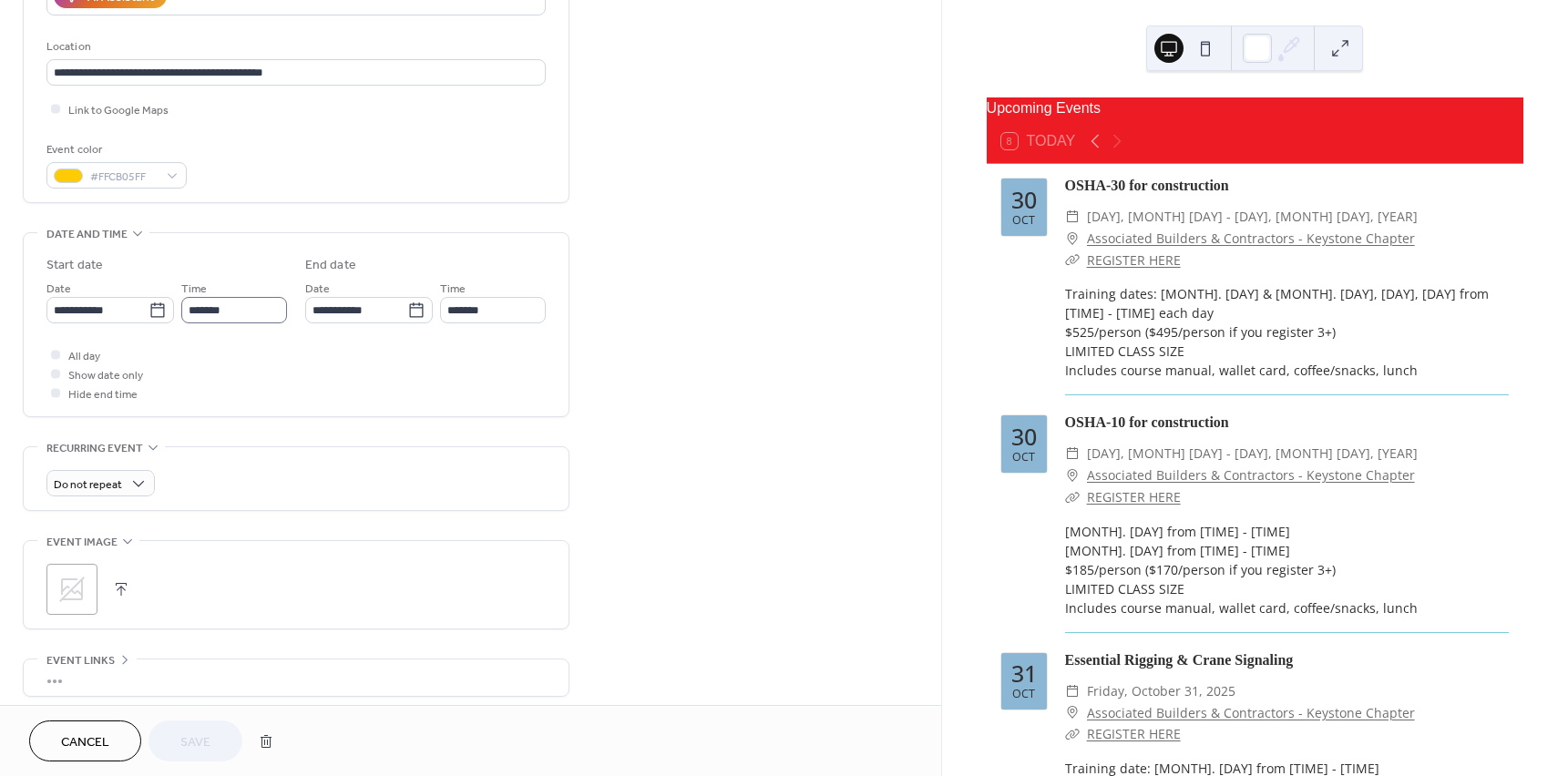 scroll, scrollTop: 364, scrollLeft: 0, axis: vertical 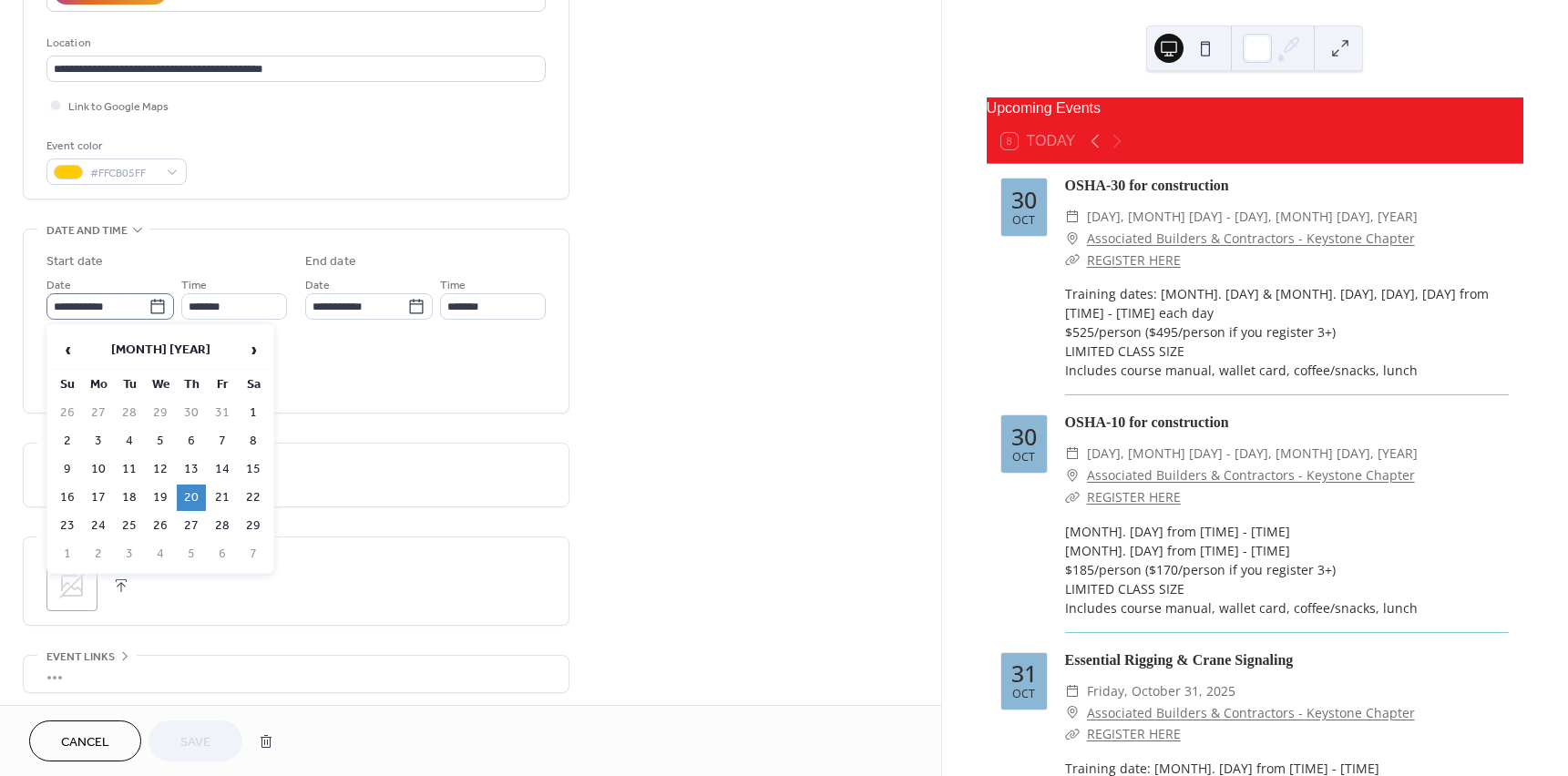 click 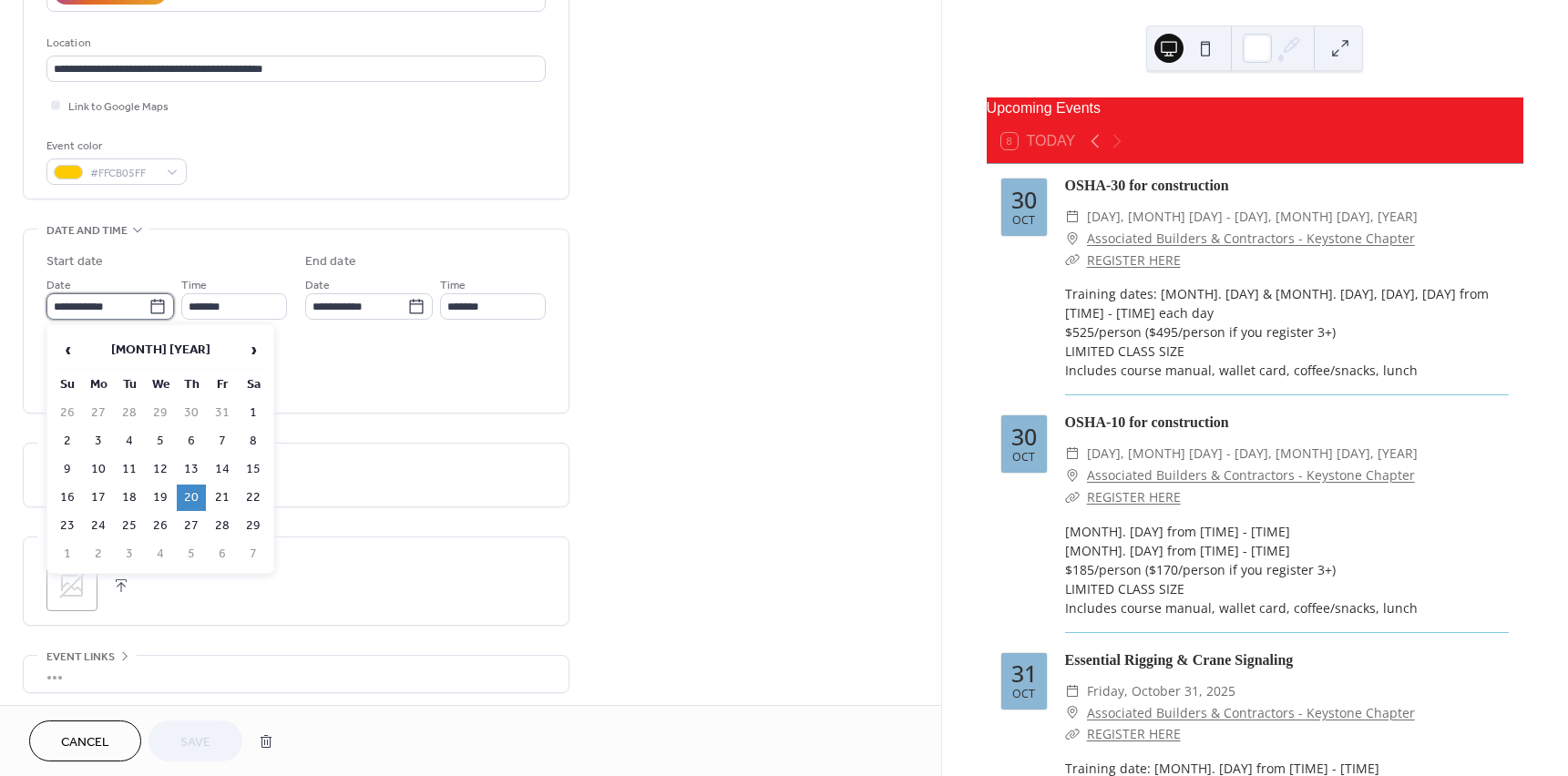 click on "**********" at bounding box center [97, 306] 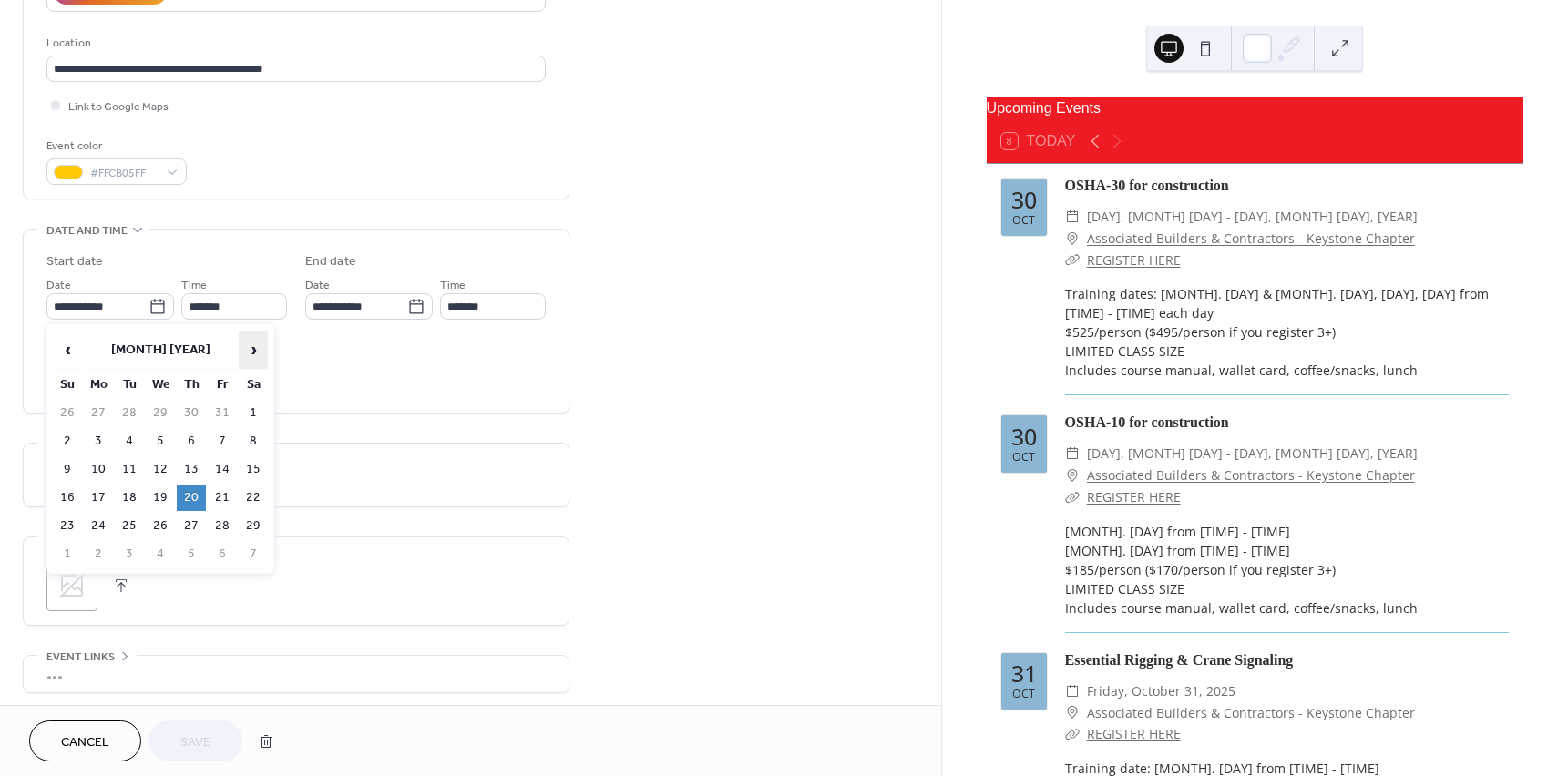 click on "›" at bounding box center (253, 350) 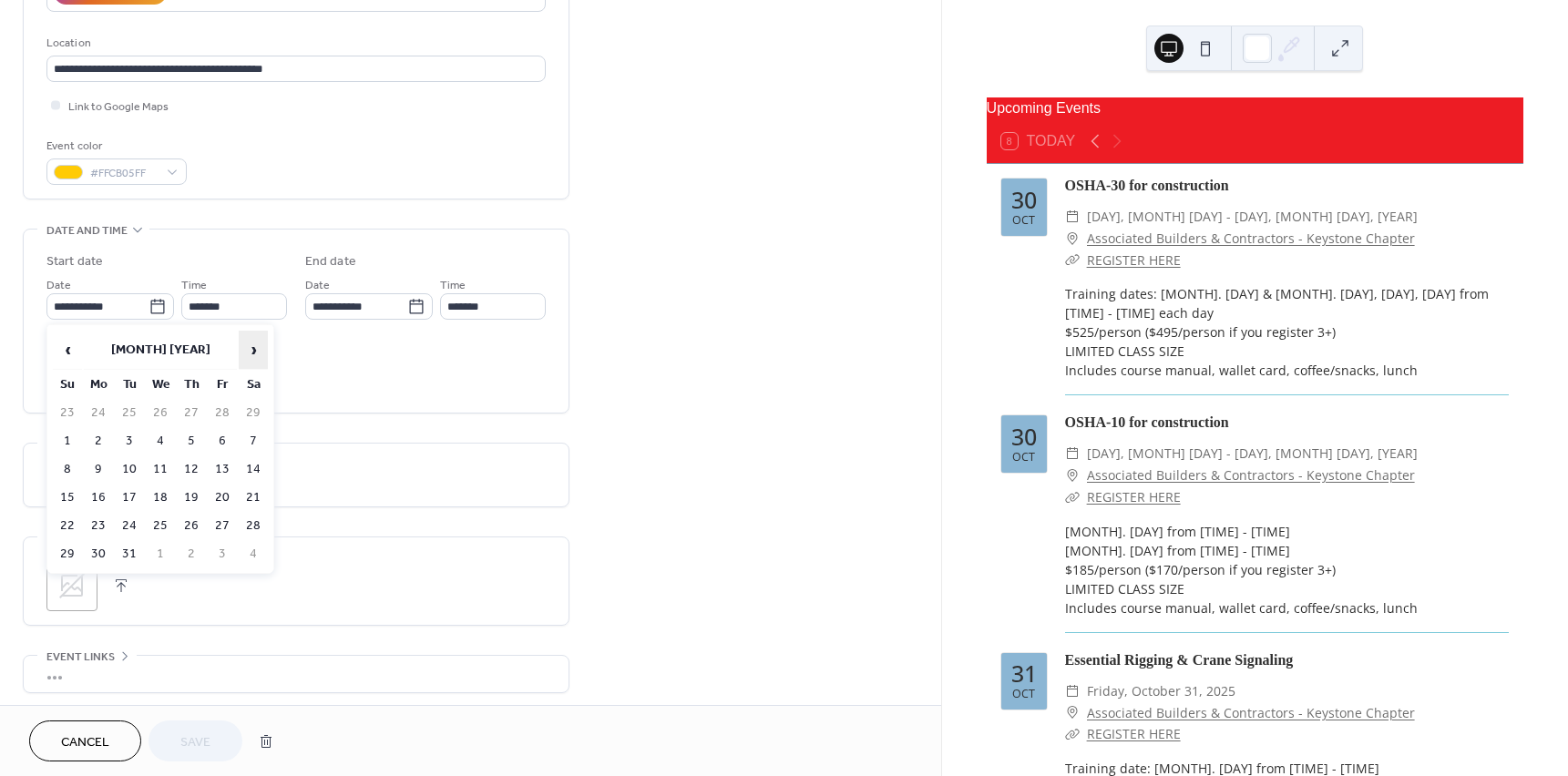 click on "›" at bounding box center [253, 350] 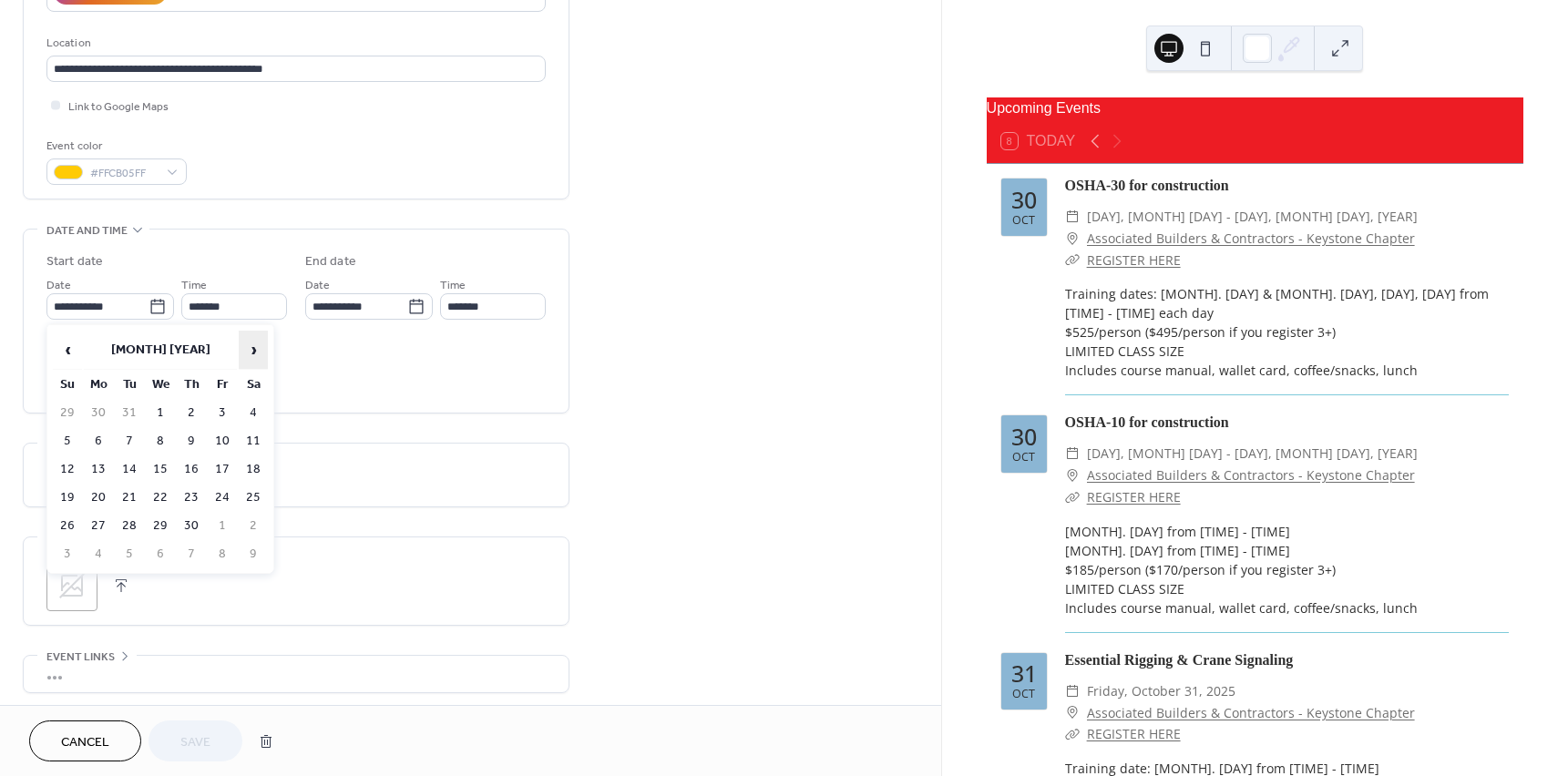 click on "›" at bounding box center (253, 350) 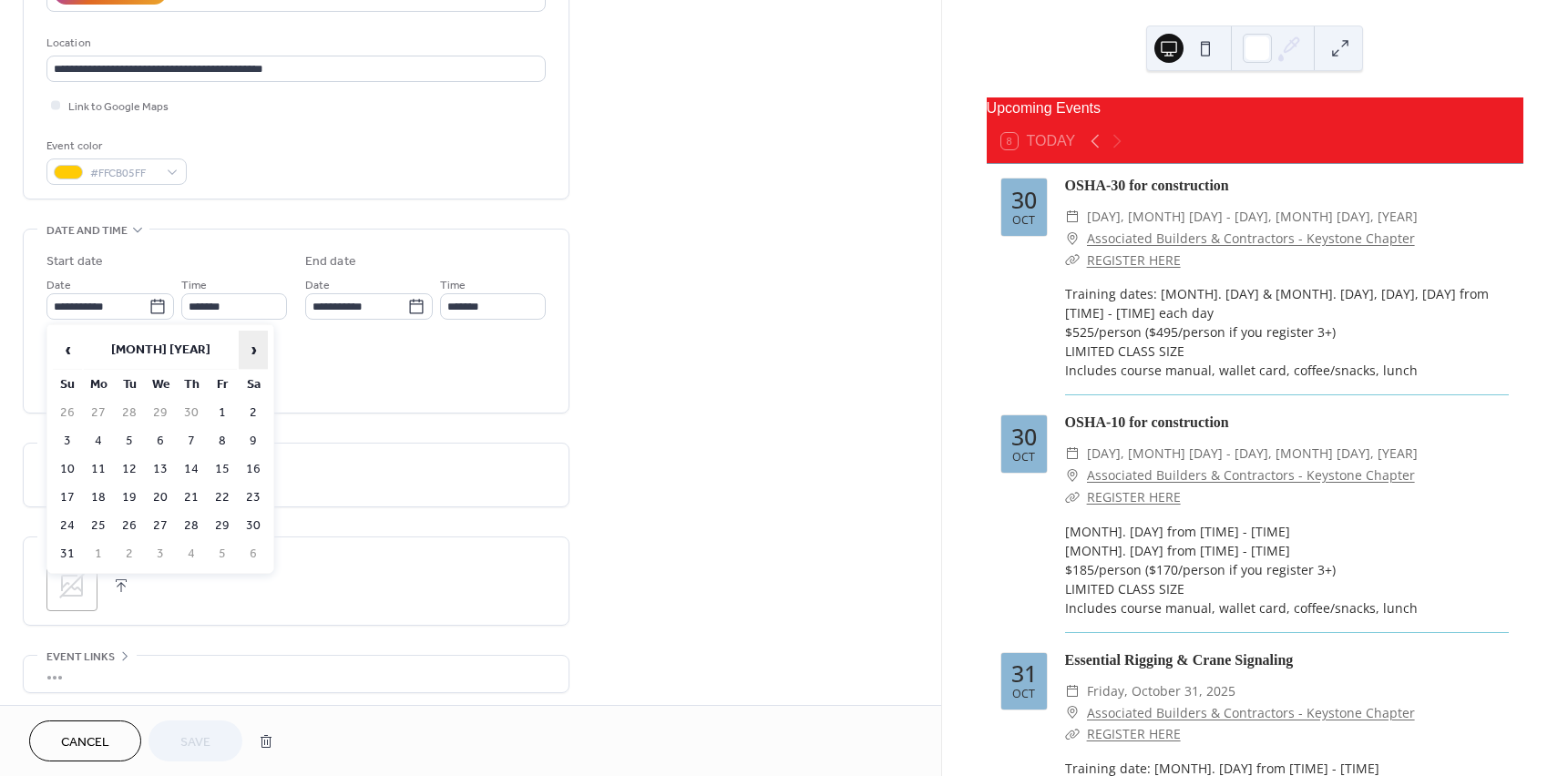 click on "›" at bounding box center [253, 350] 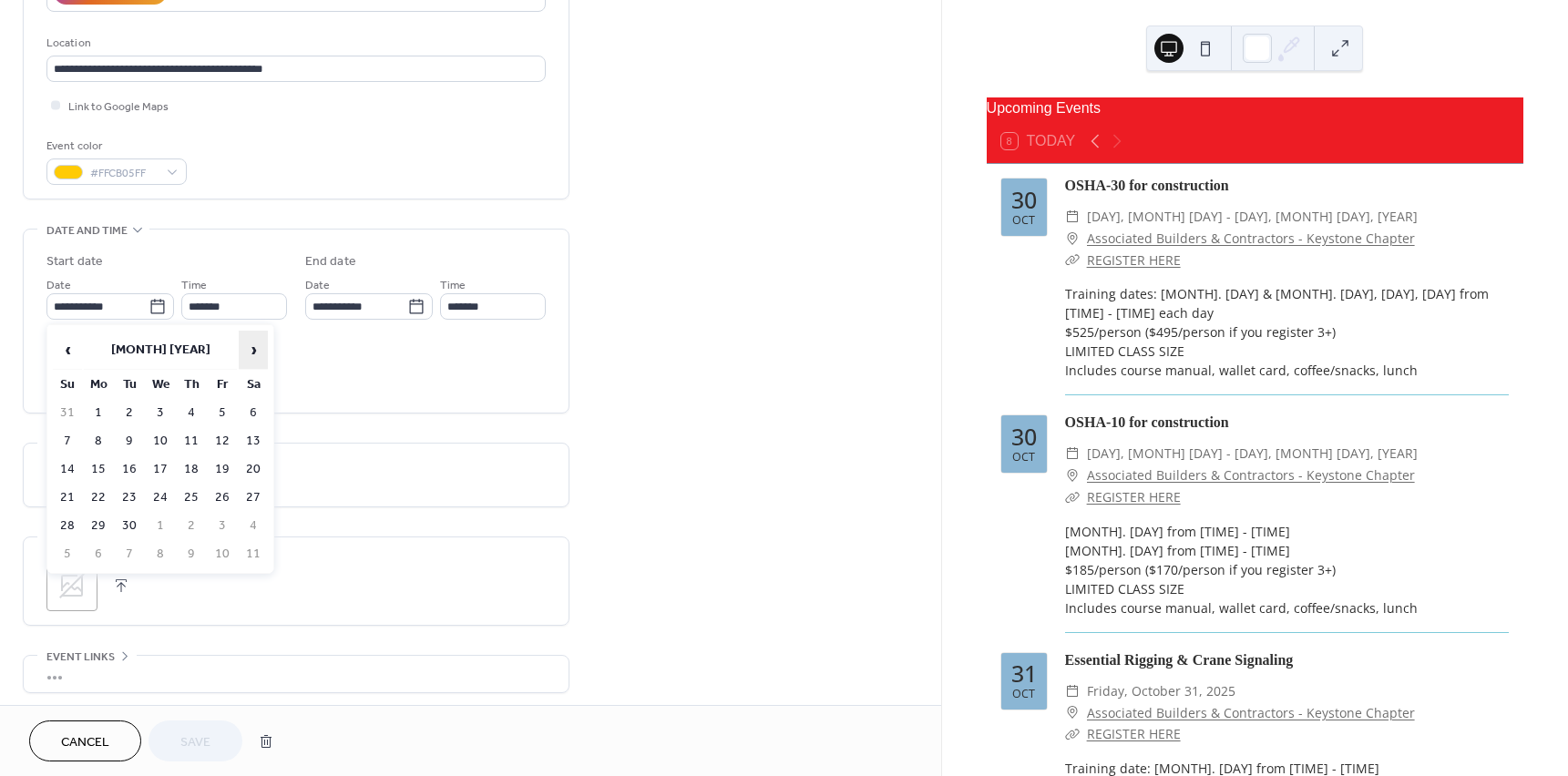 click on "›" at bounding box center [253, 350] 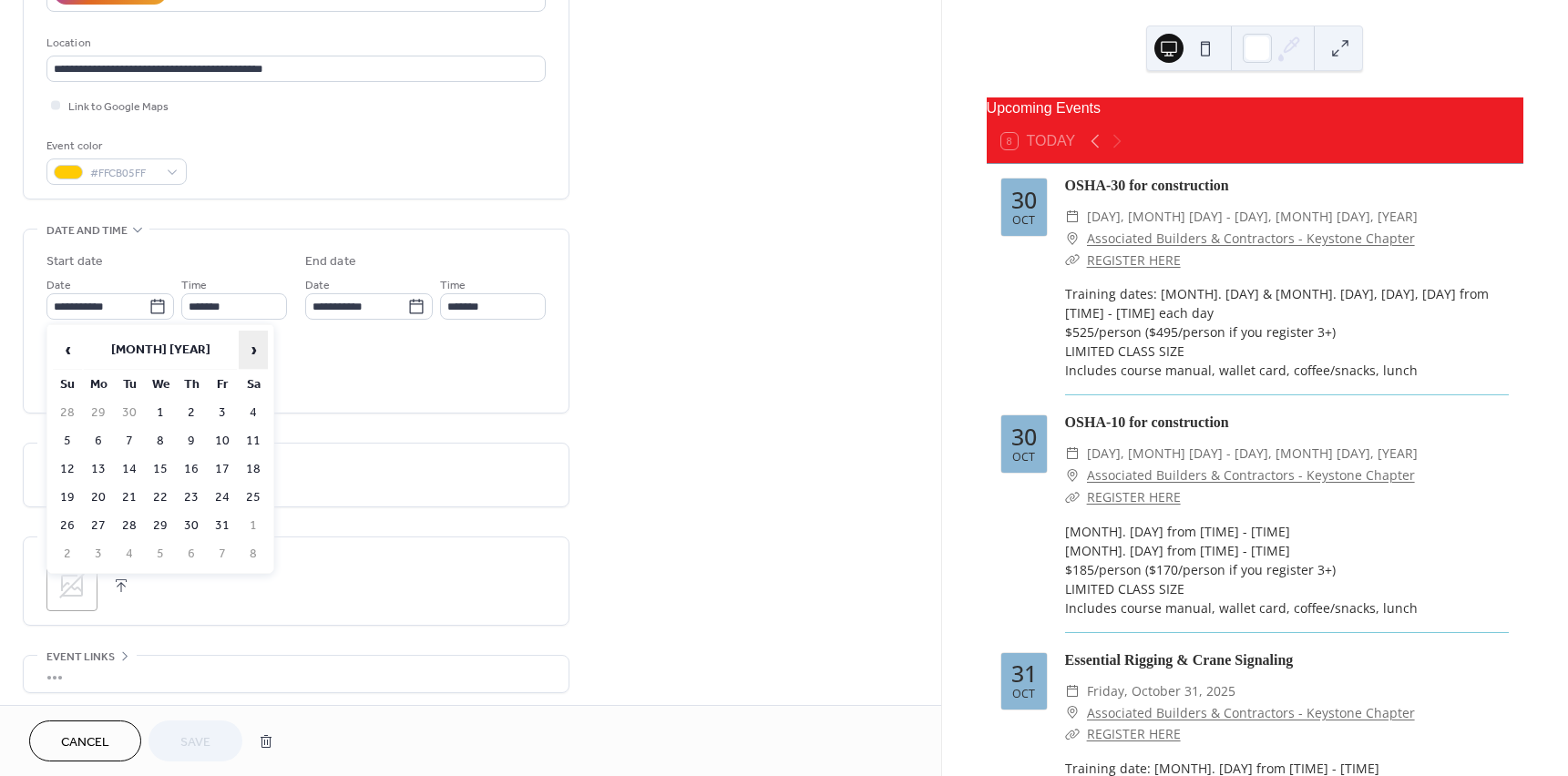 click on "›" at bounding box center [253, 350] 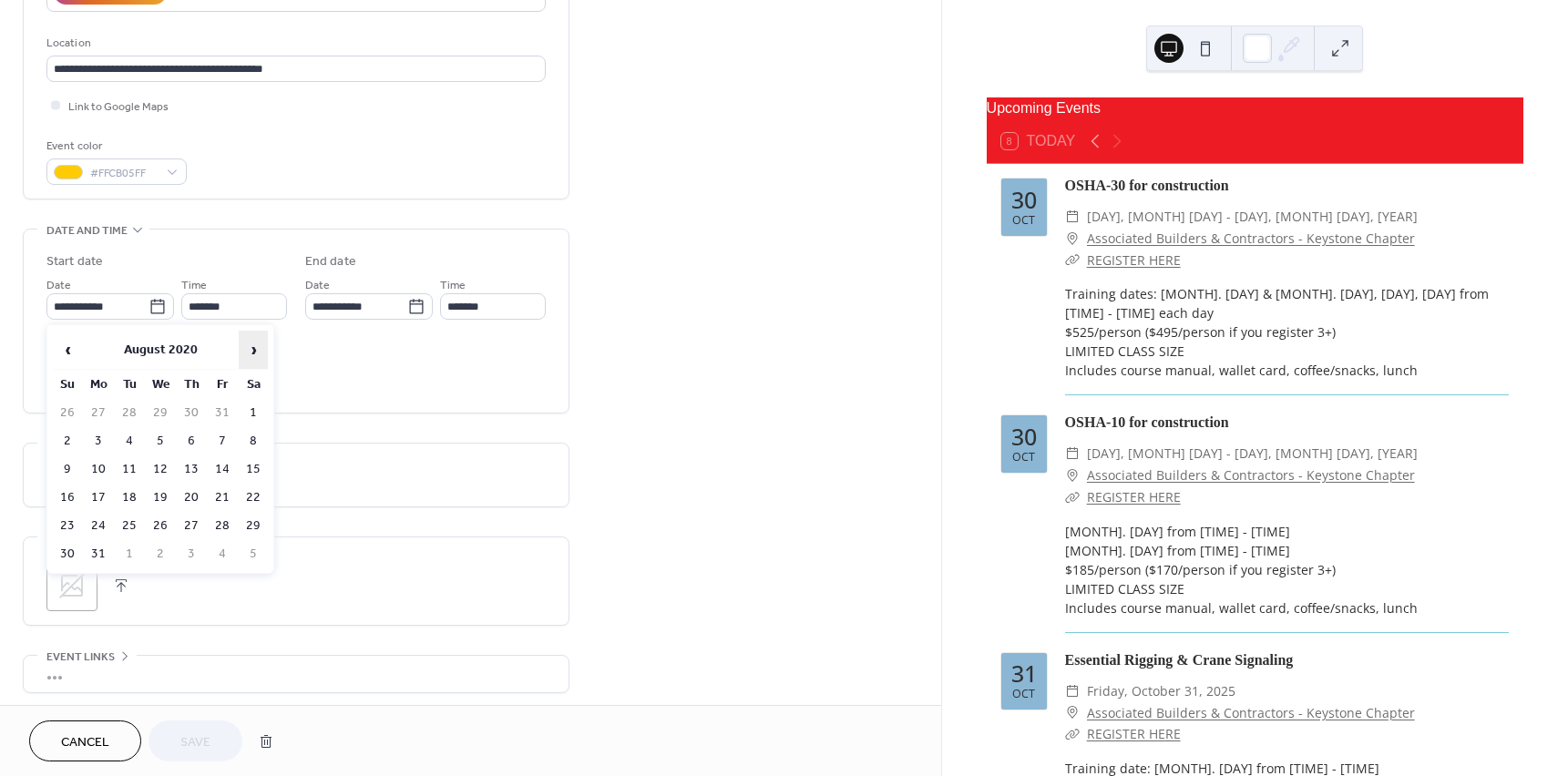 click on "›" at bounding box center [253, 350] 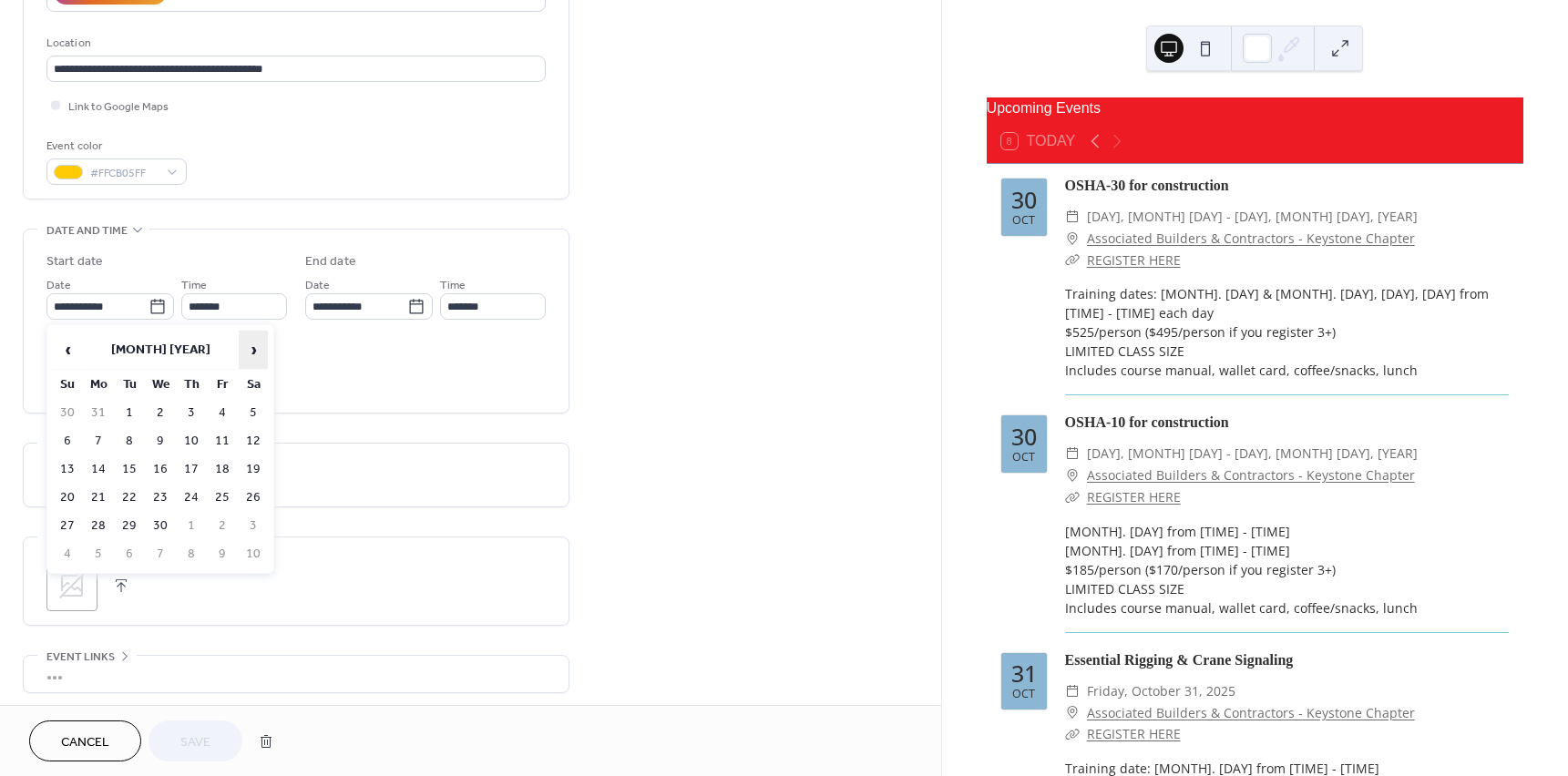 click on "›" at bounding box center [253, 350] 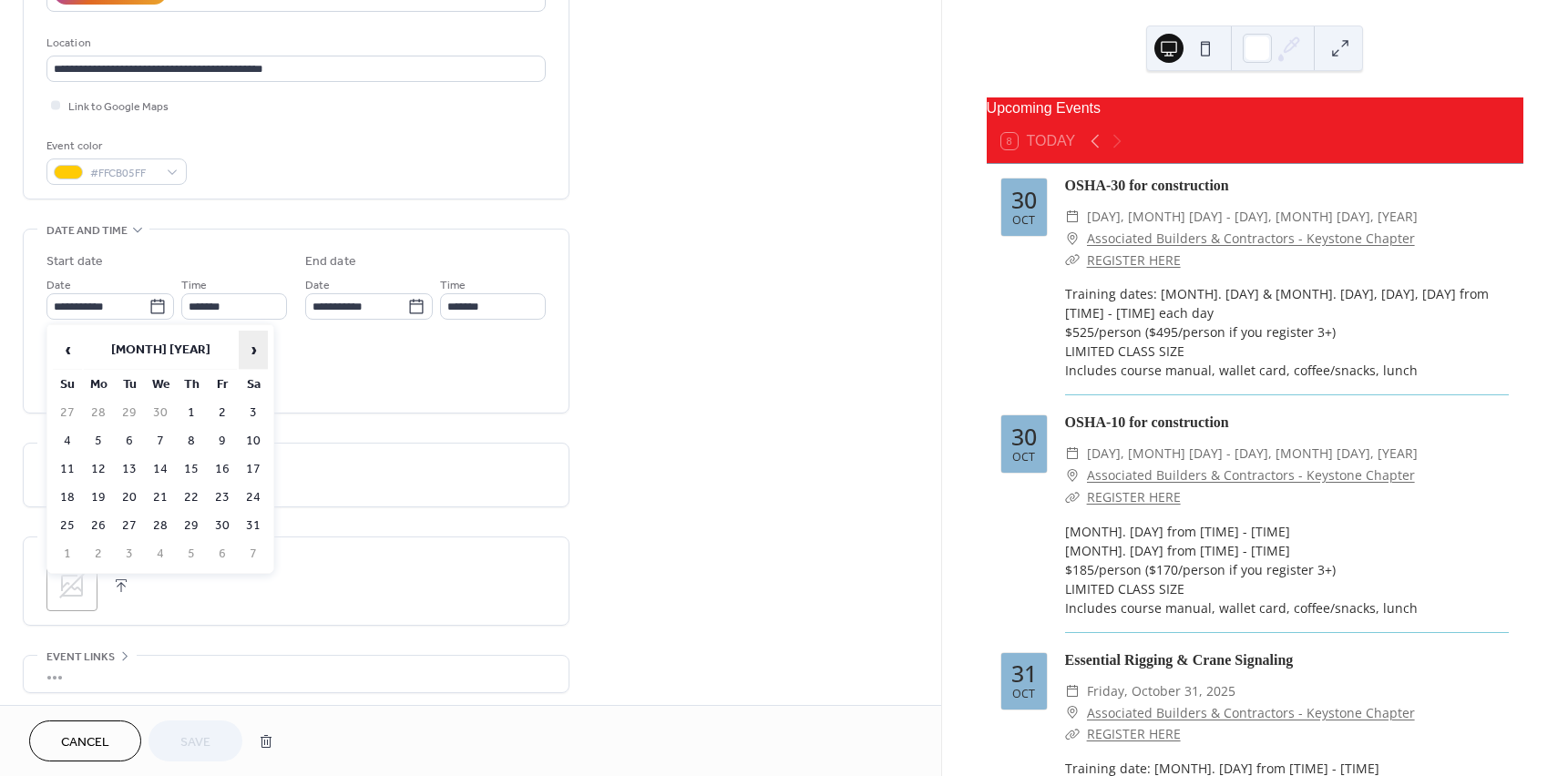 click on "›" at bounding box center [253, 350] 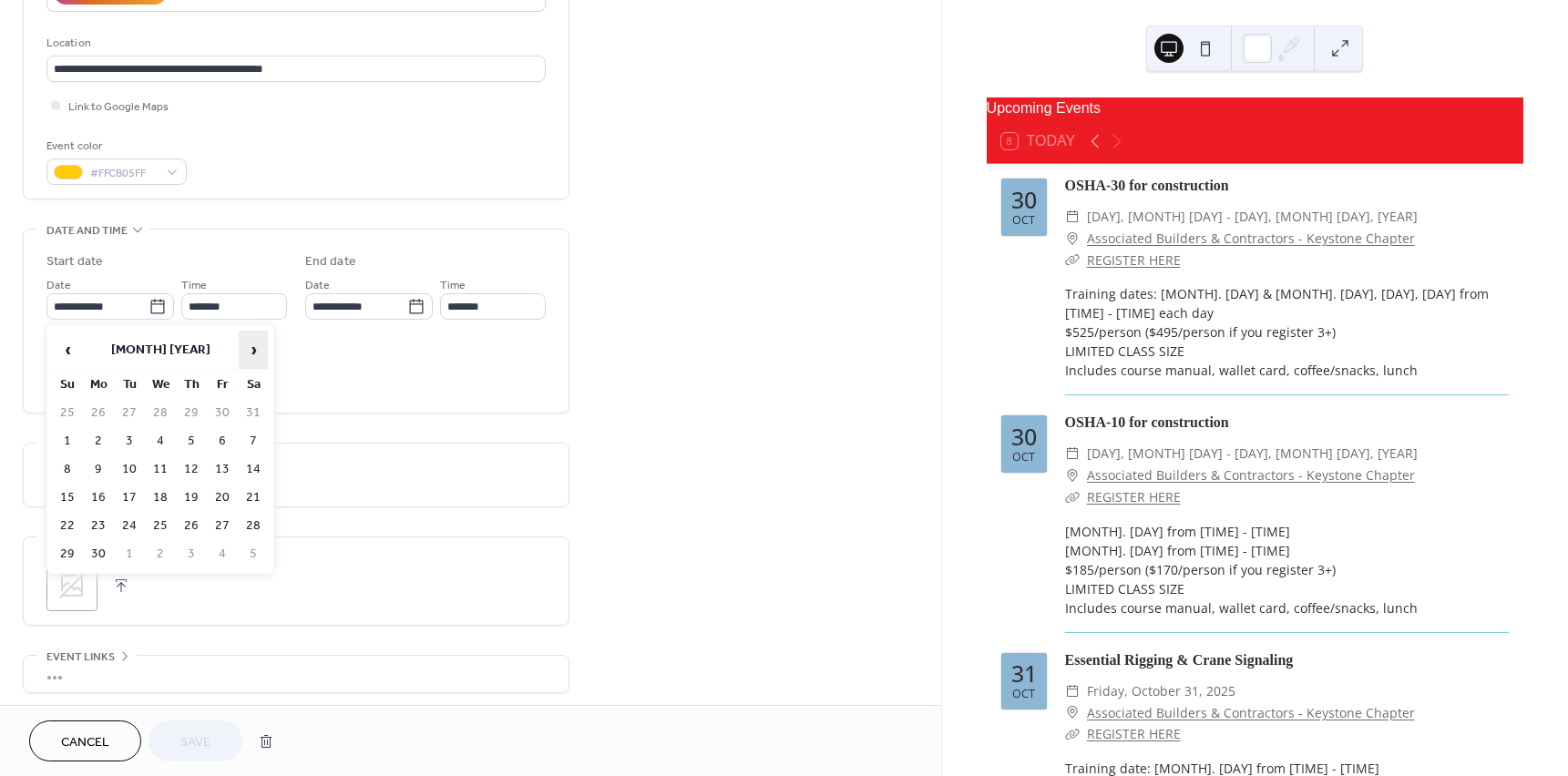 click on "›" at bounding box center (253, 350) 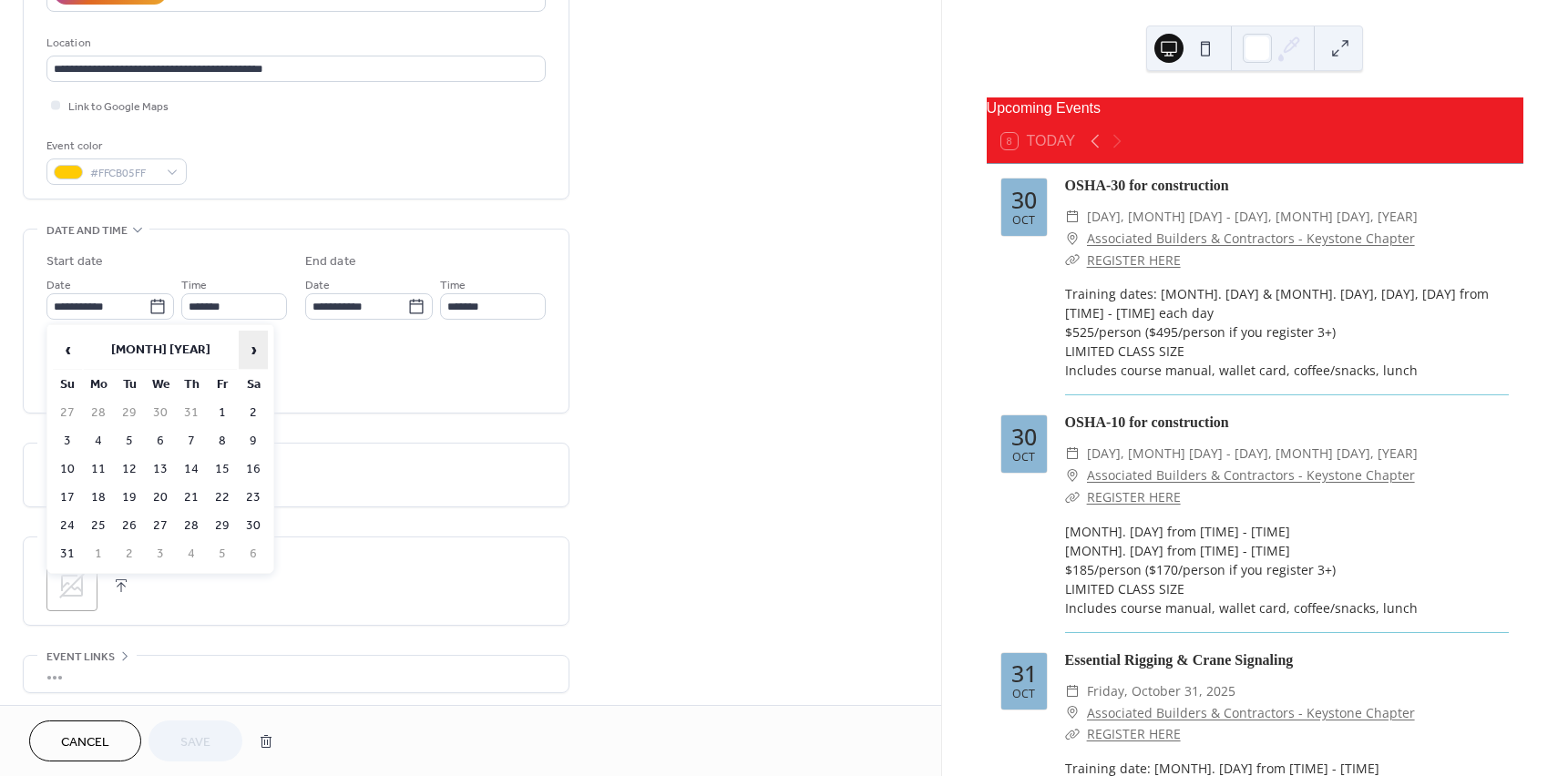 click on "›" at bounding box center [253, 350] 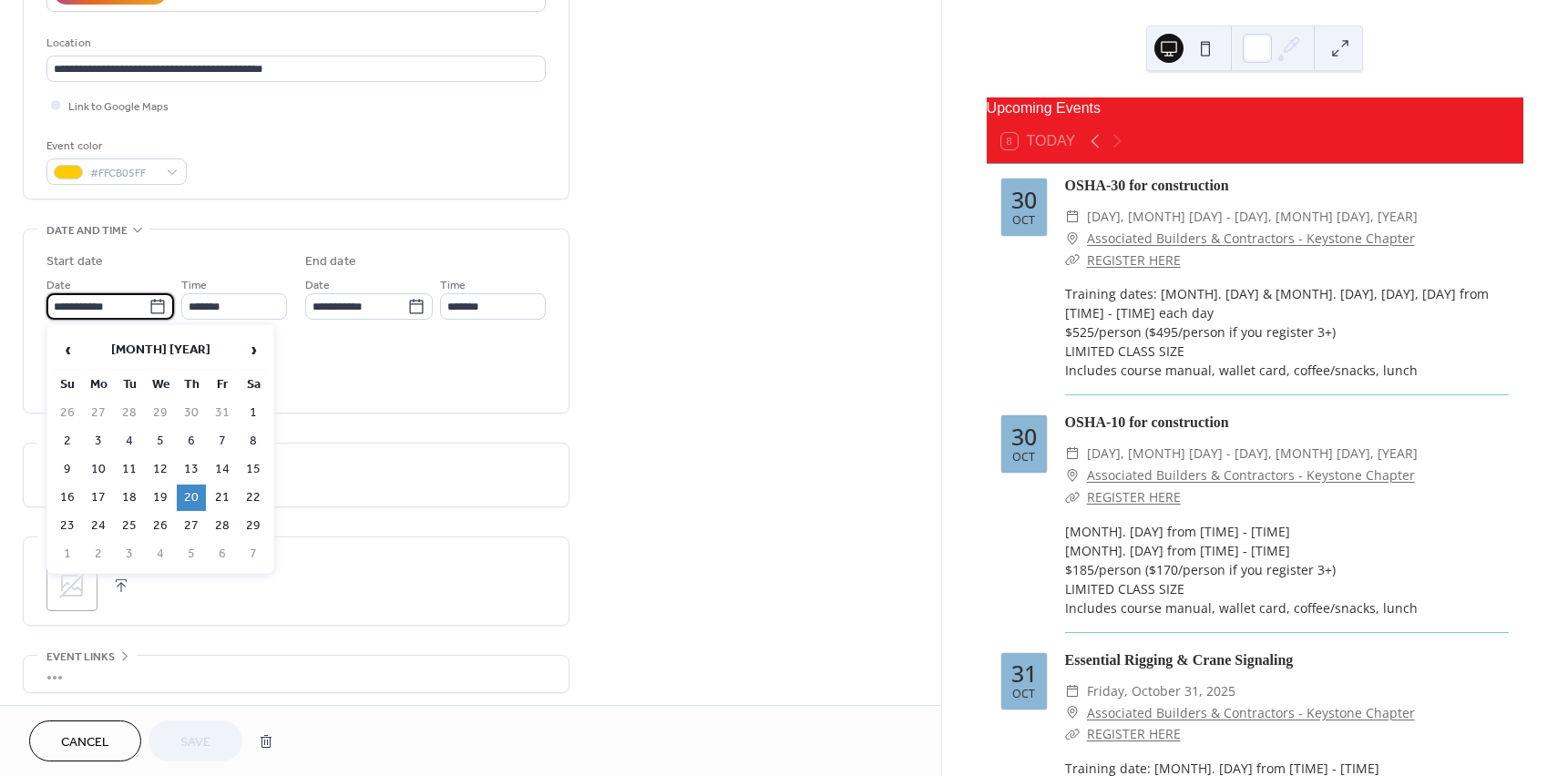 click on "**********" at bounding box center [97, 306] 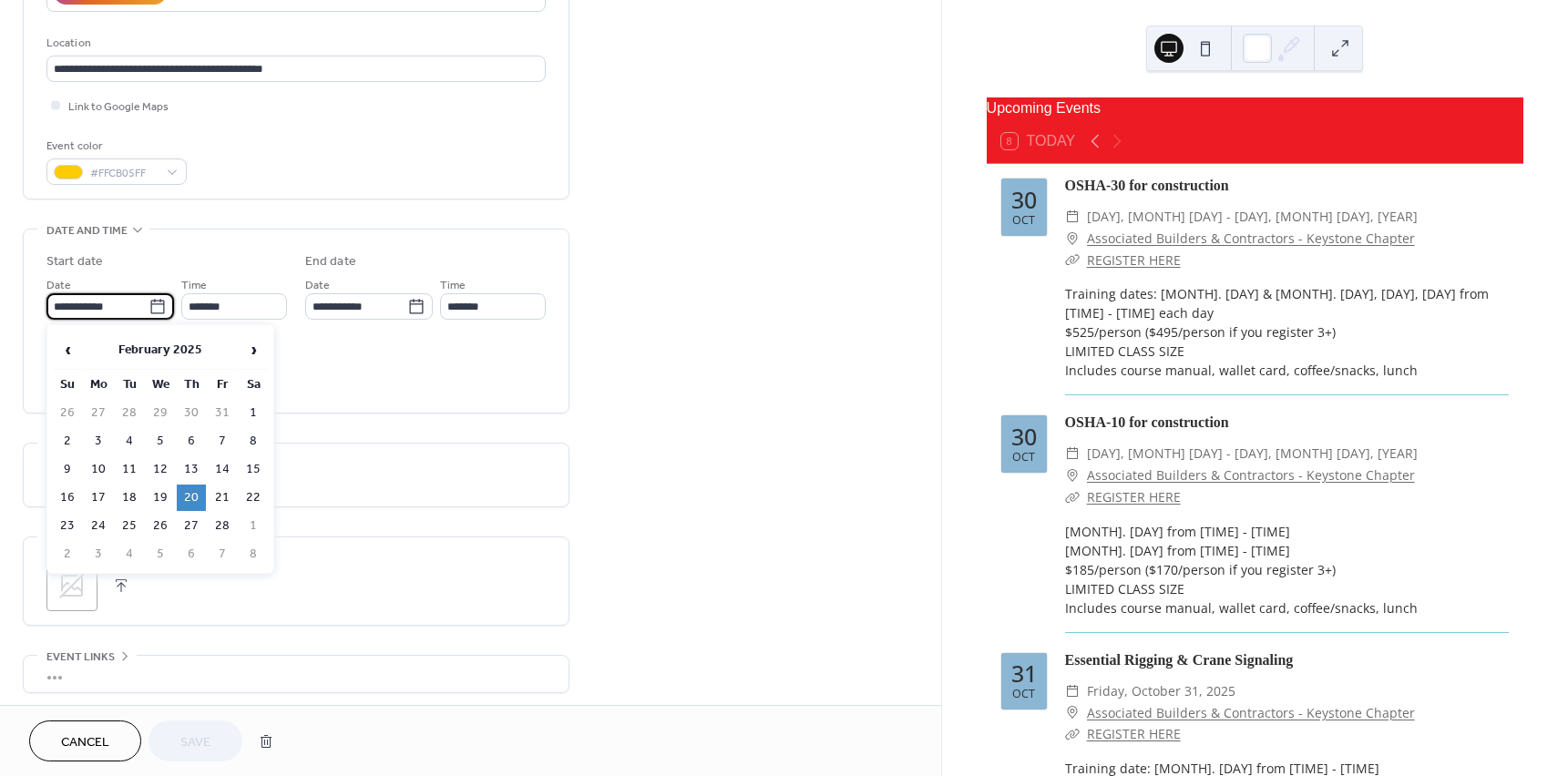 type on "**********" 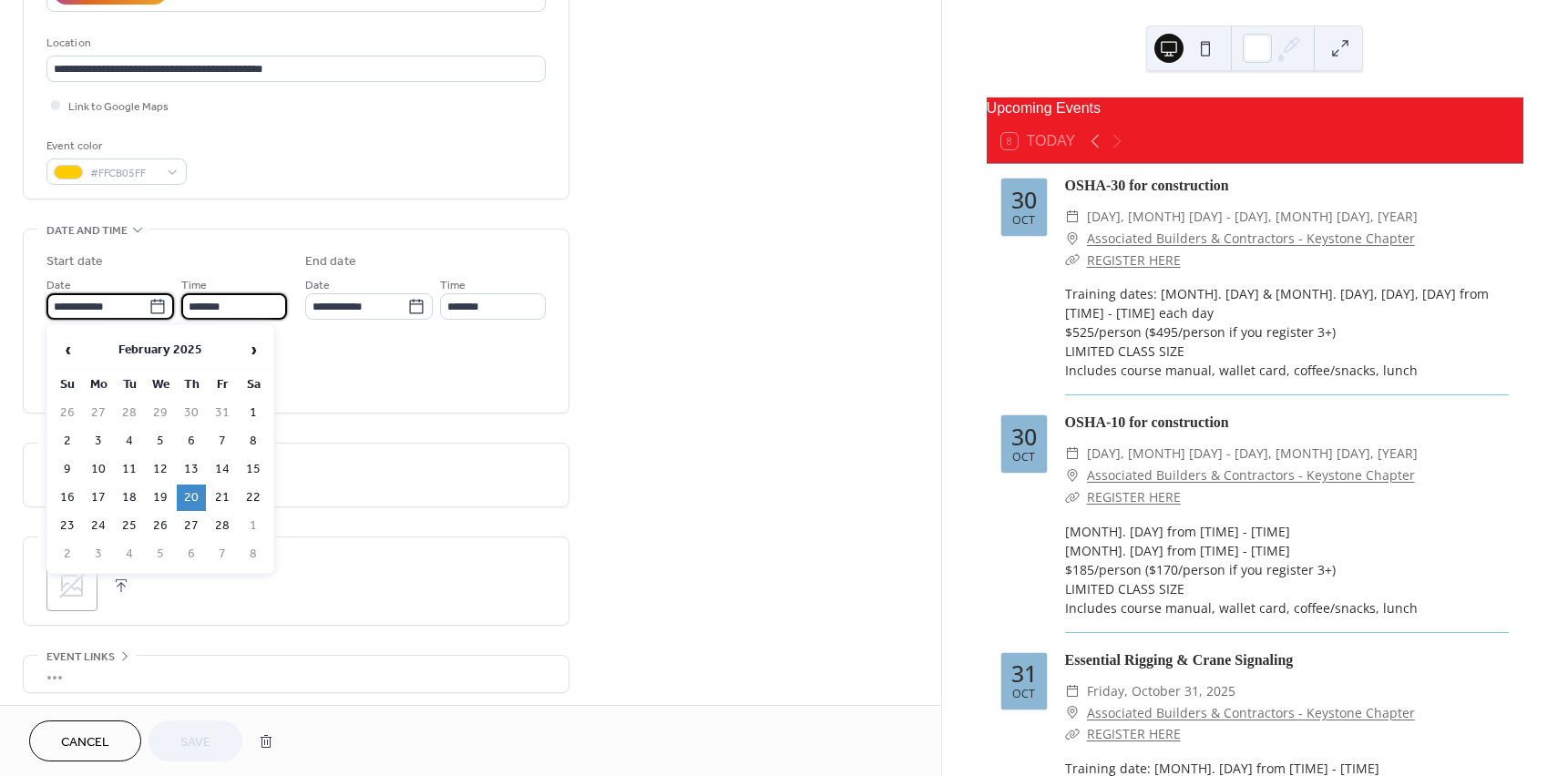 type on "**********" 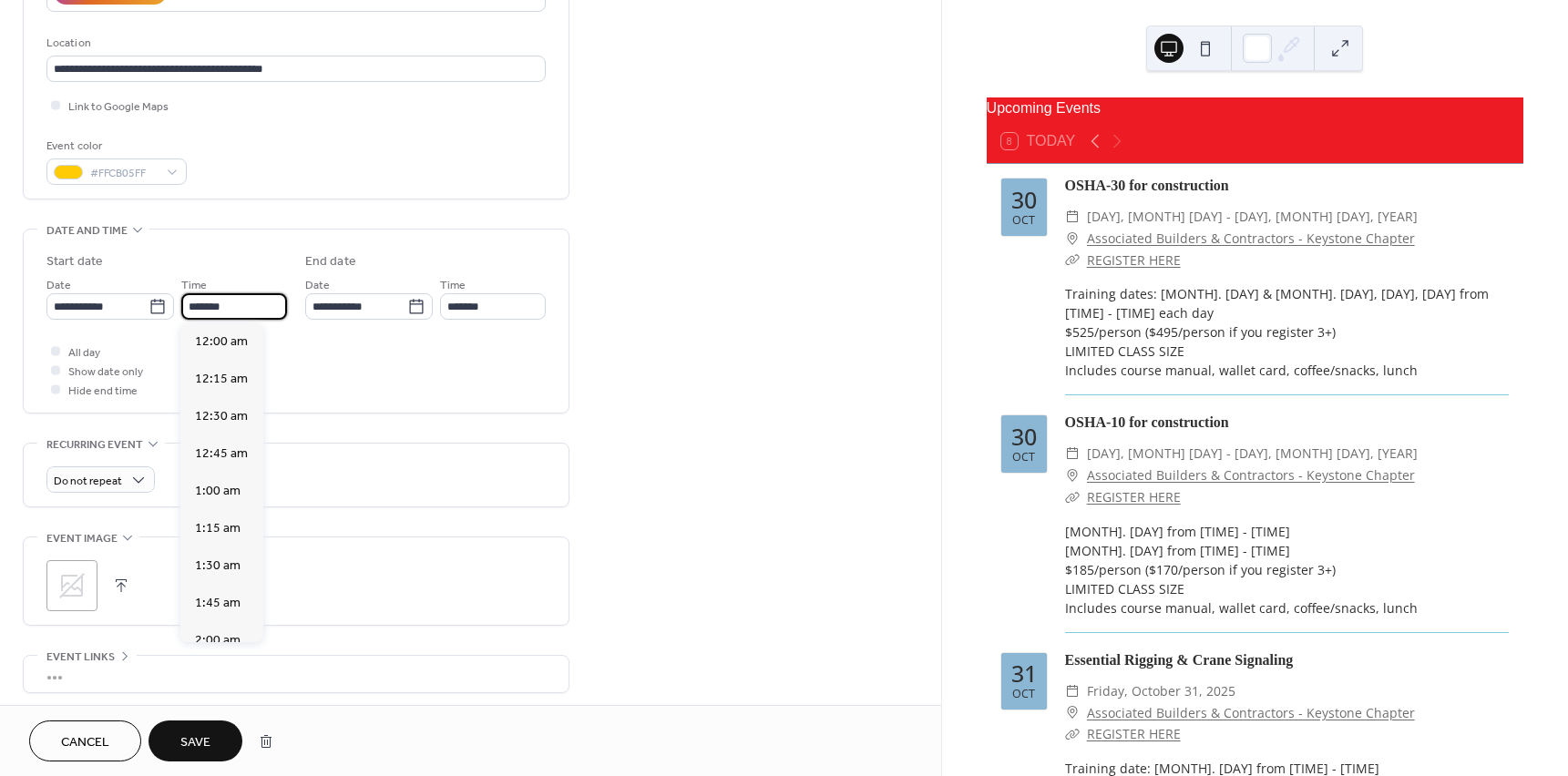 scroll, scrollTop: 1120, scrollLeft: 0, axis: vertical 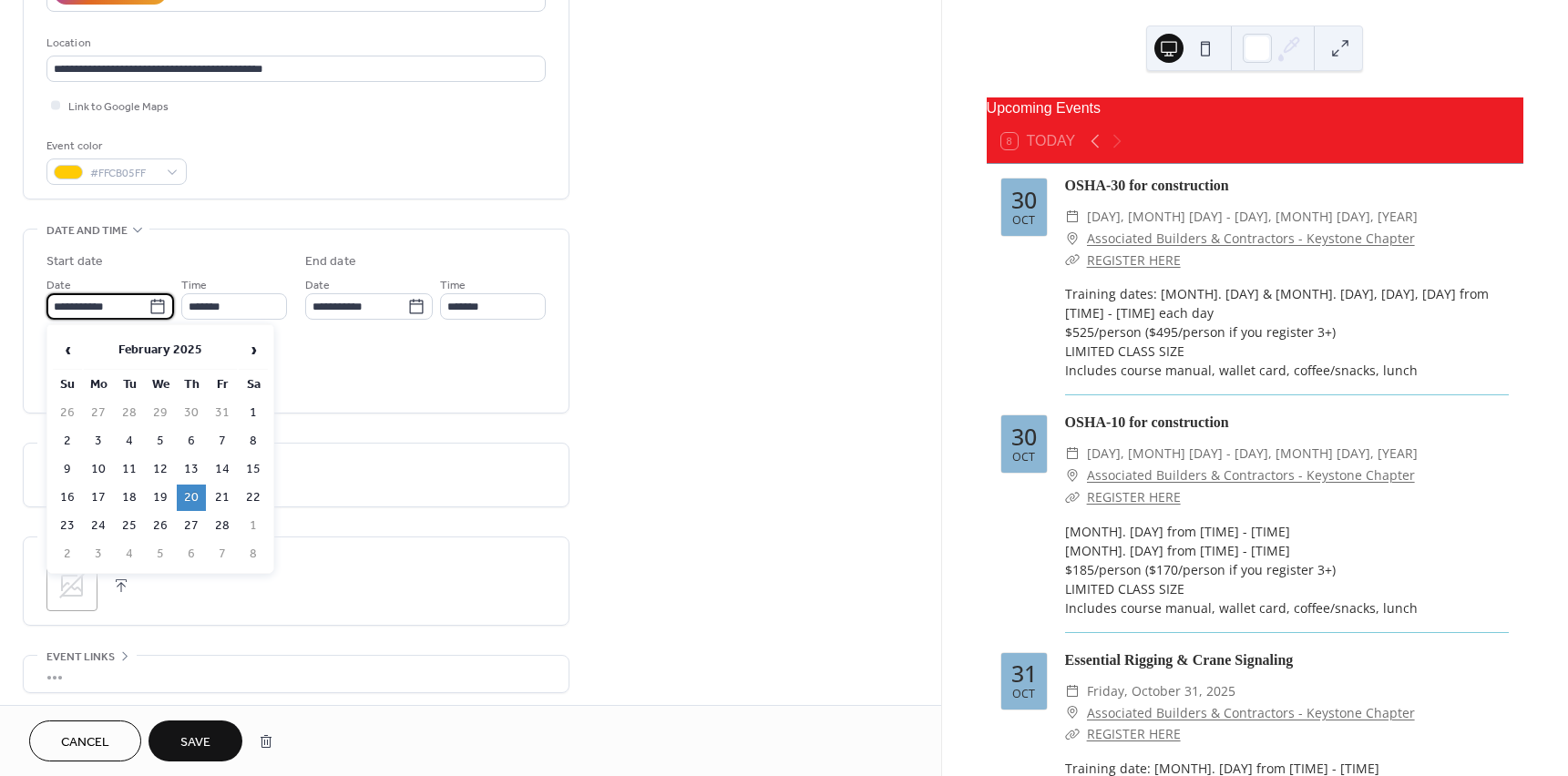 click on "**********" at bounding box center [97, 306] 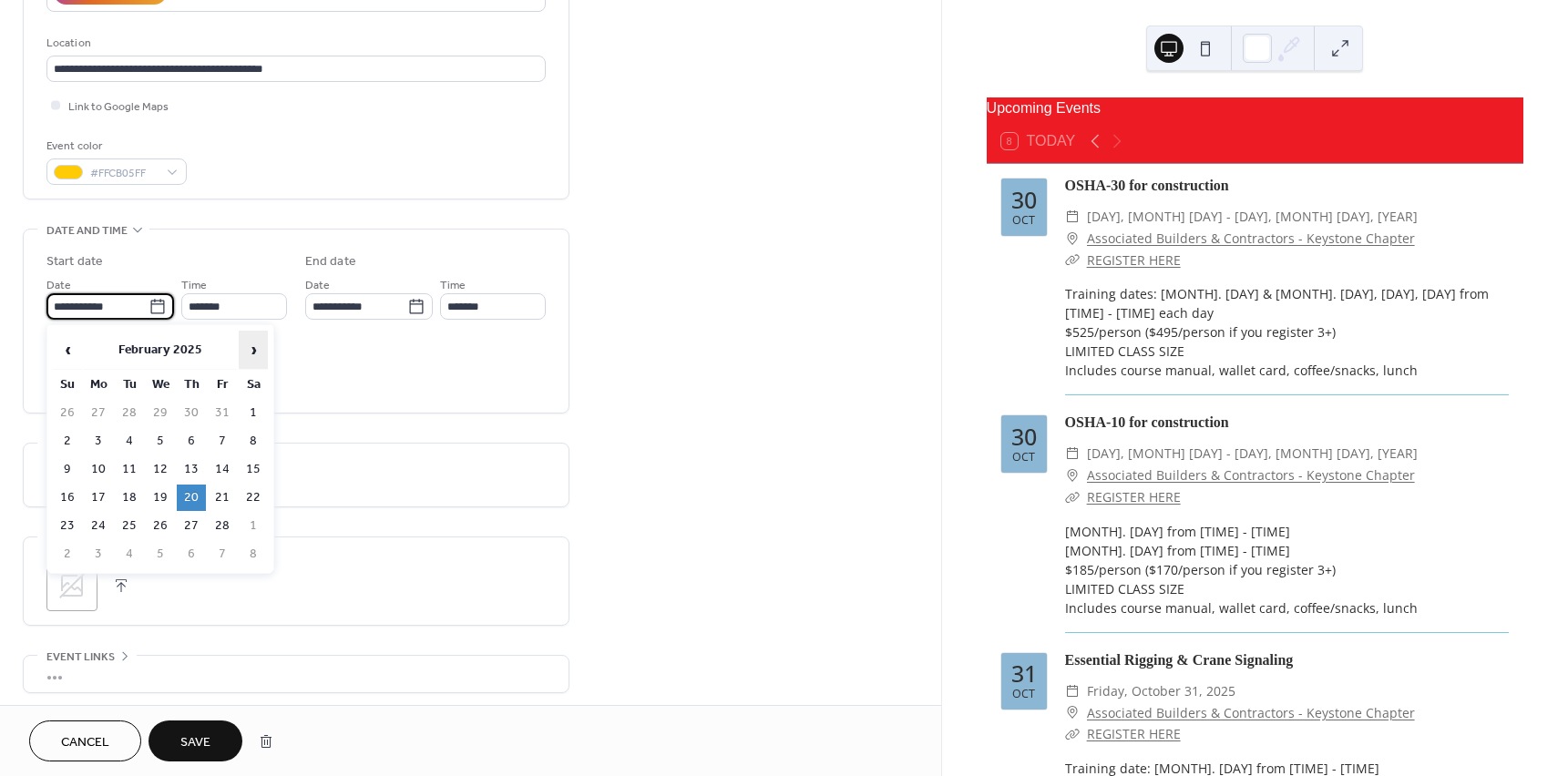 click on "›" at bounding box center (253, 350) 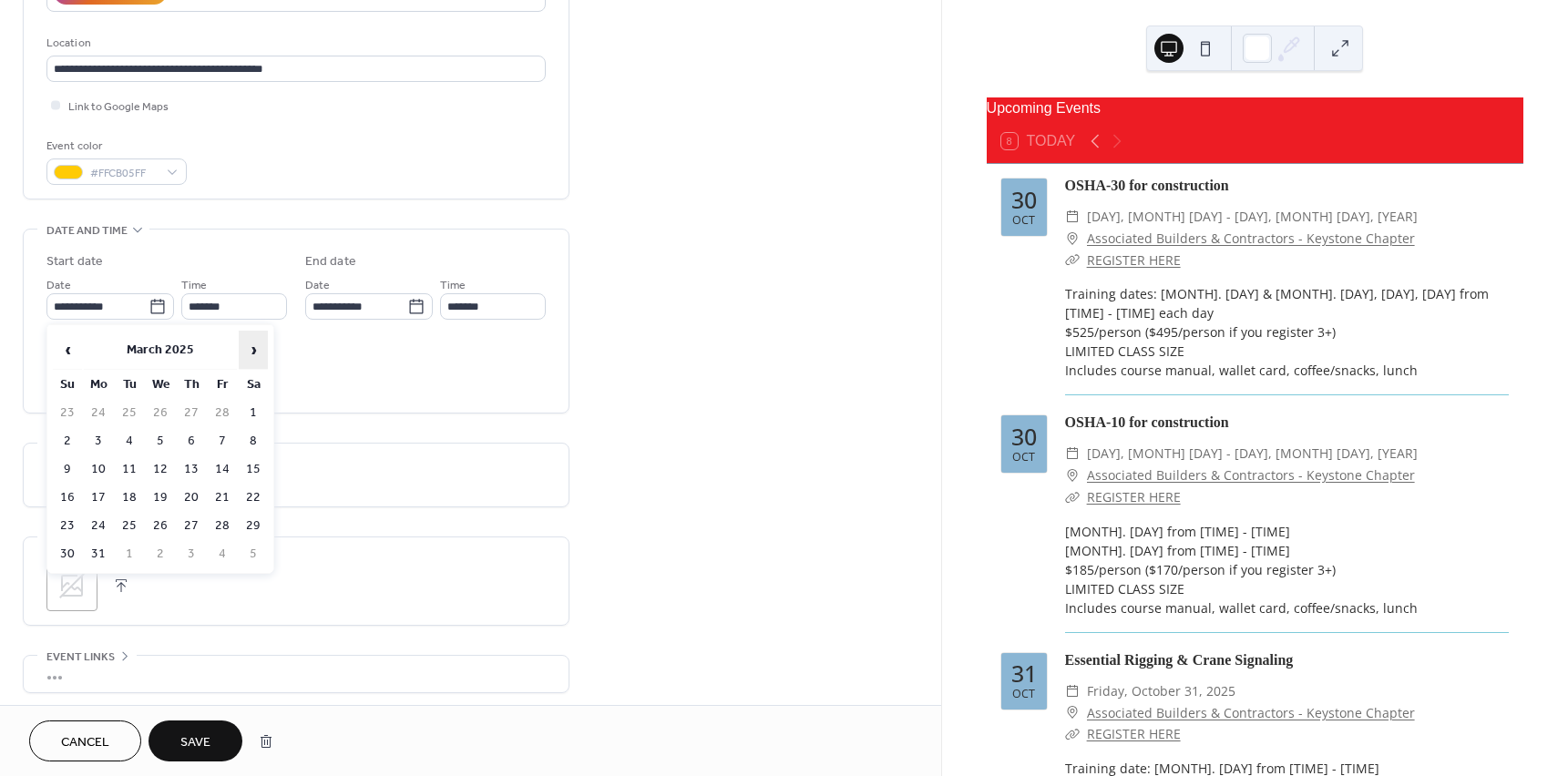 click on "›" at bounding box center (253, 350) 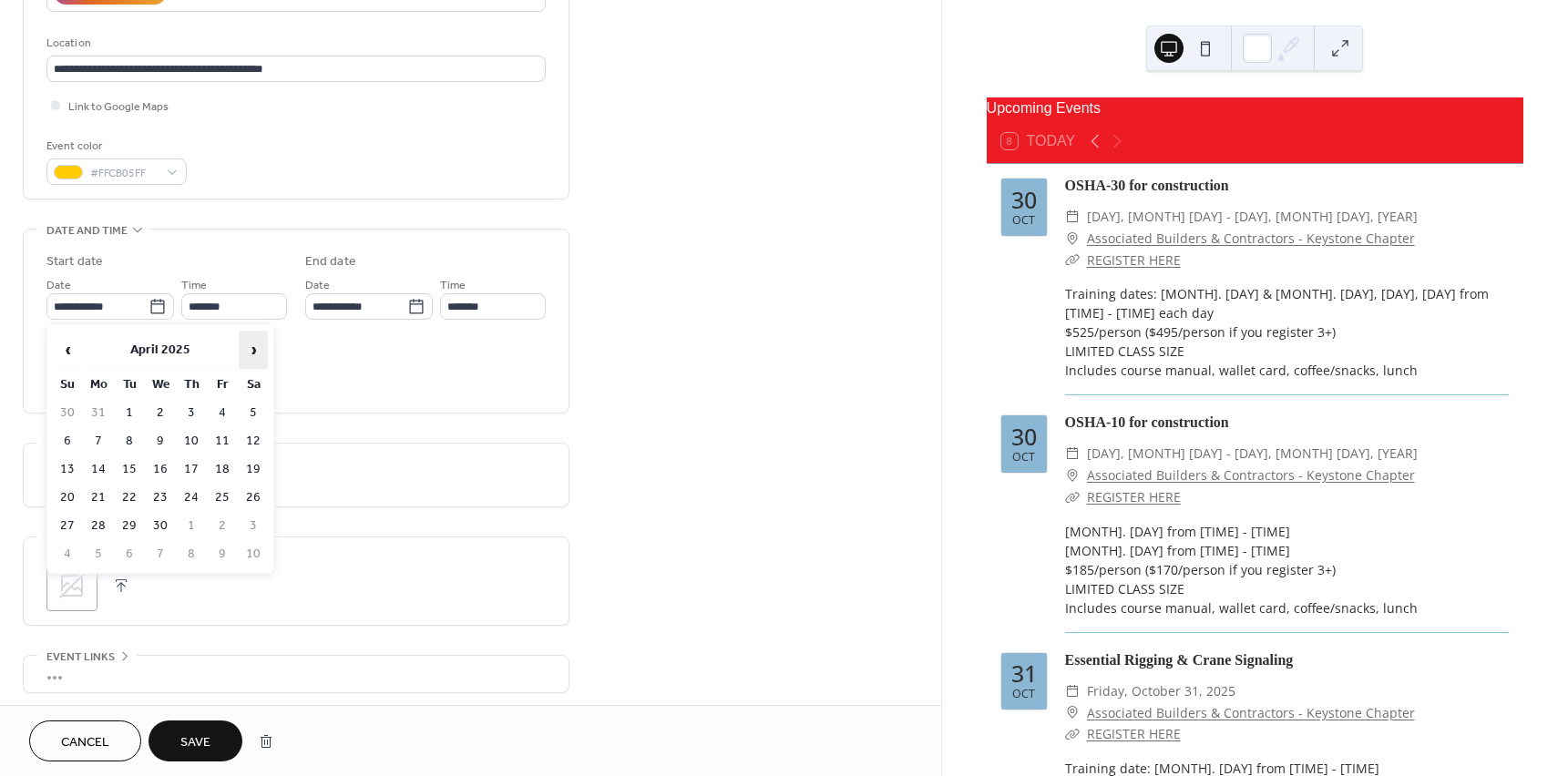 click on "›" at bounding box center (253, 350) 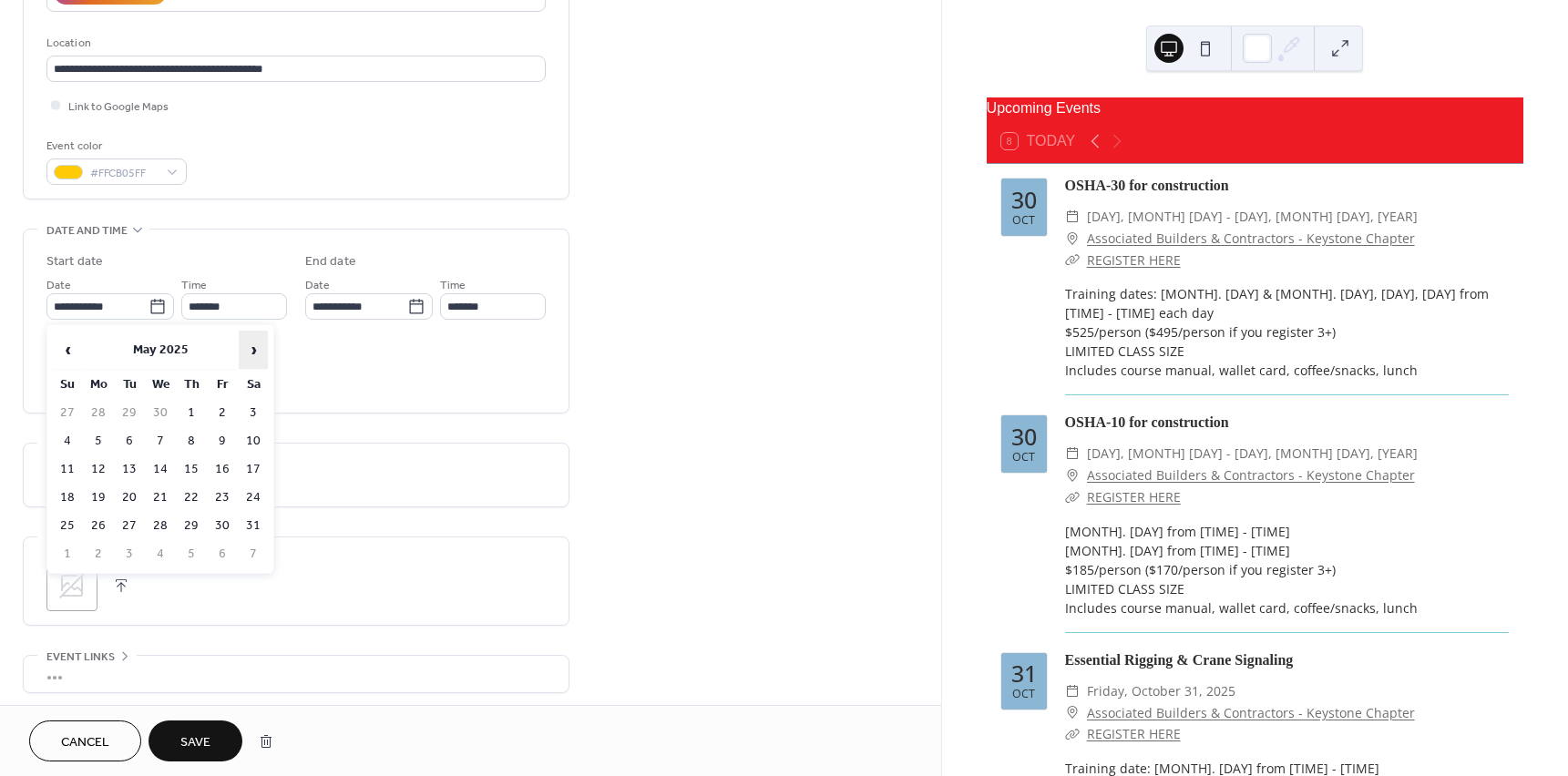click on "›" at bounding box center (253, 350) 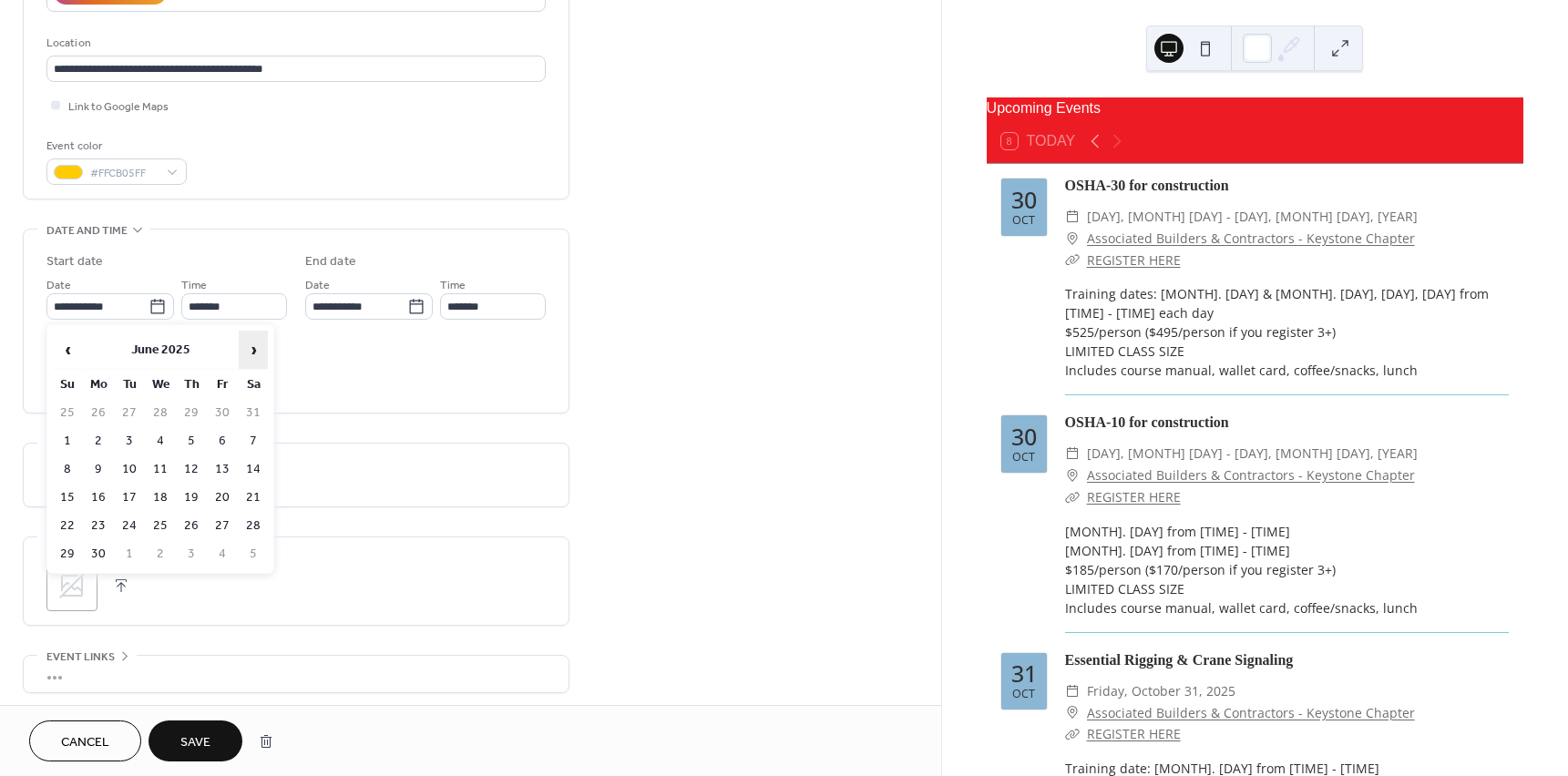 click on "›" at bounding box center [253, 350] 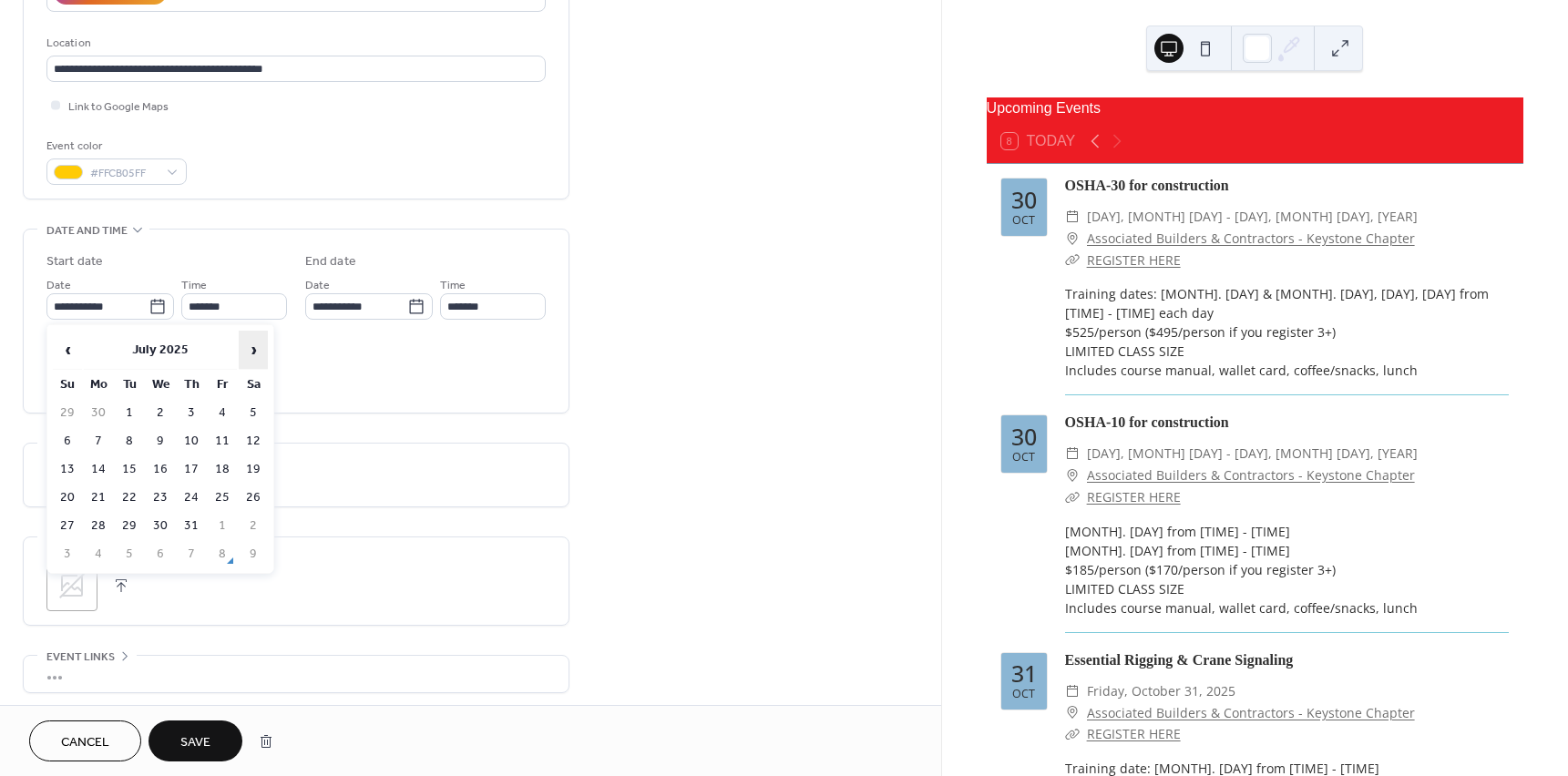 click on "›" at bounding box center (253, 350) 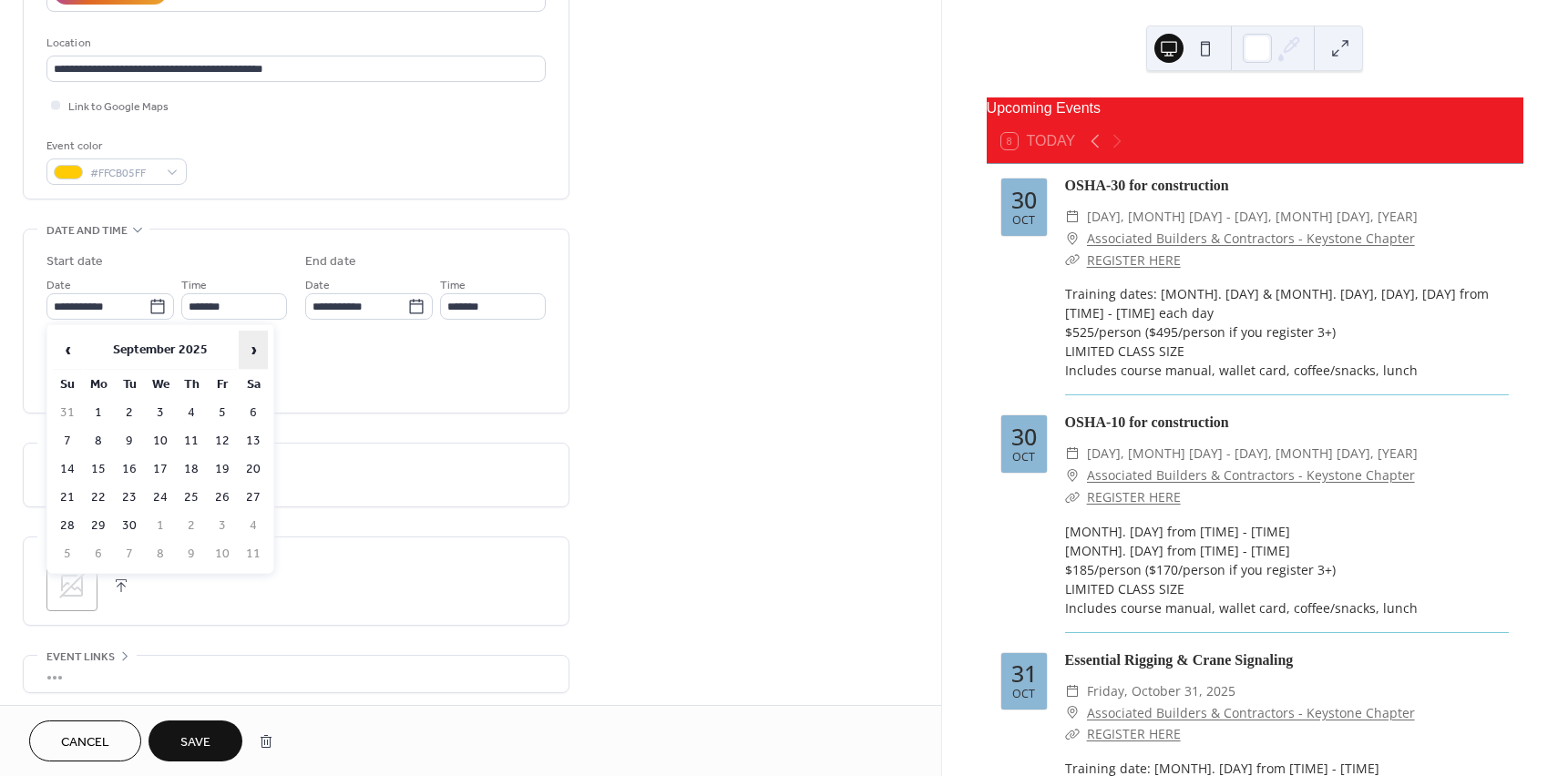 click on "›" at bounding box center (253, 350) 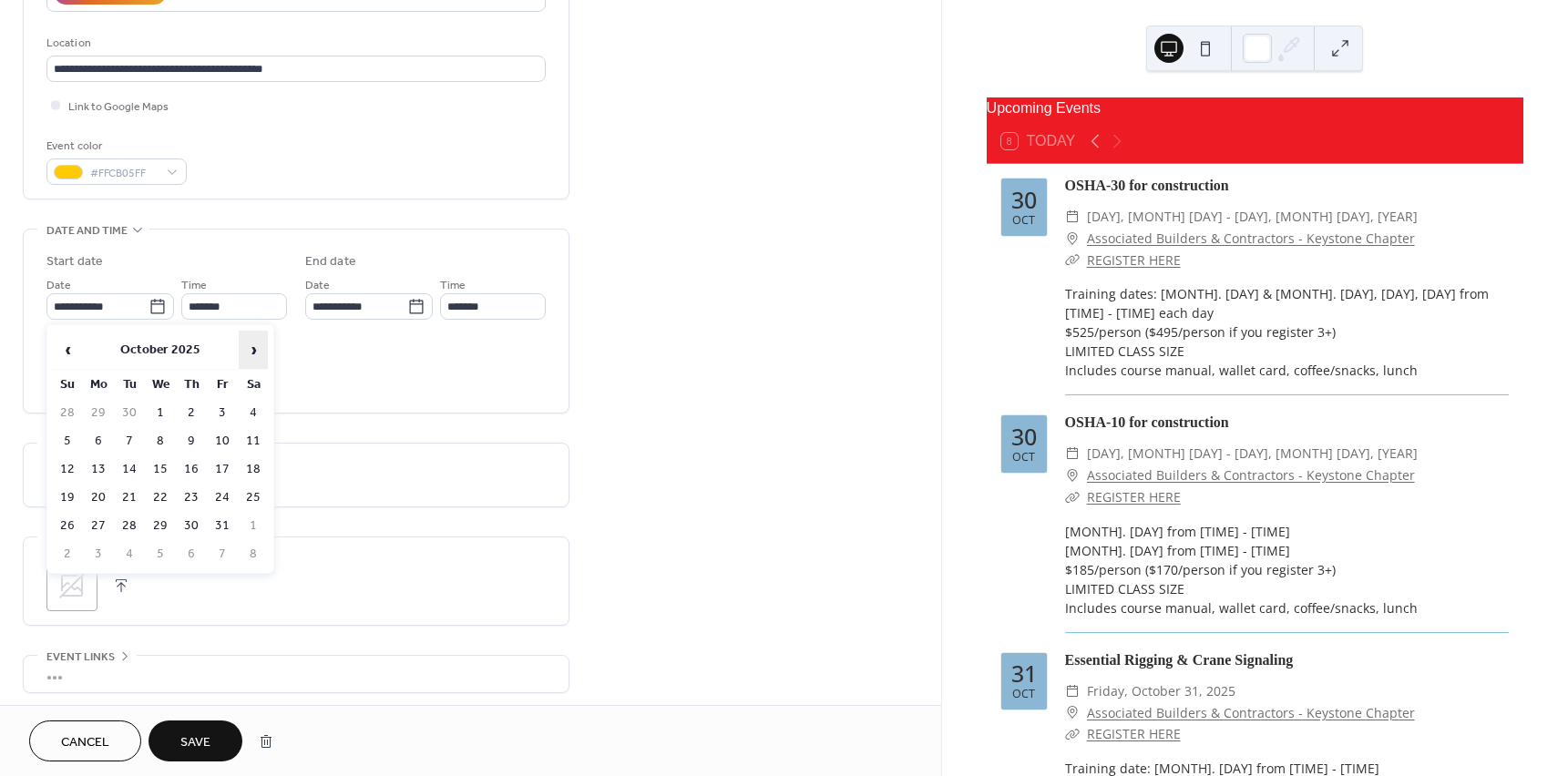 click on "›" at bounding box center [253, 350] 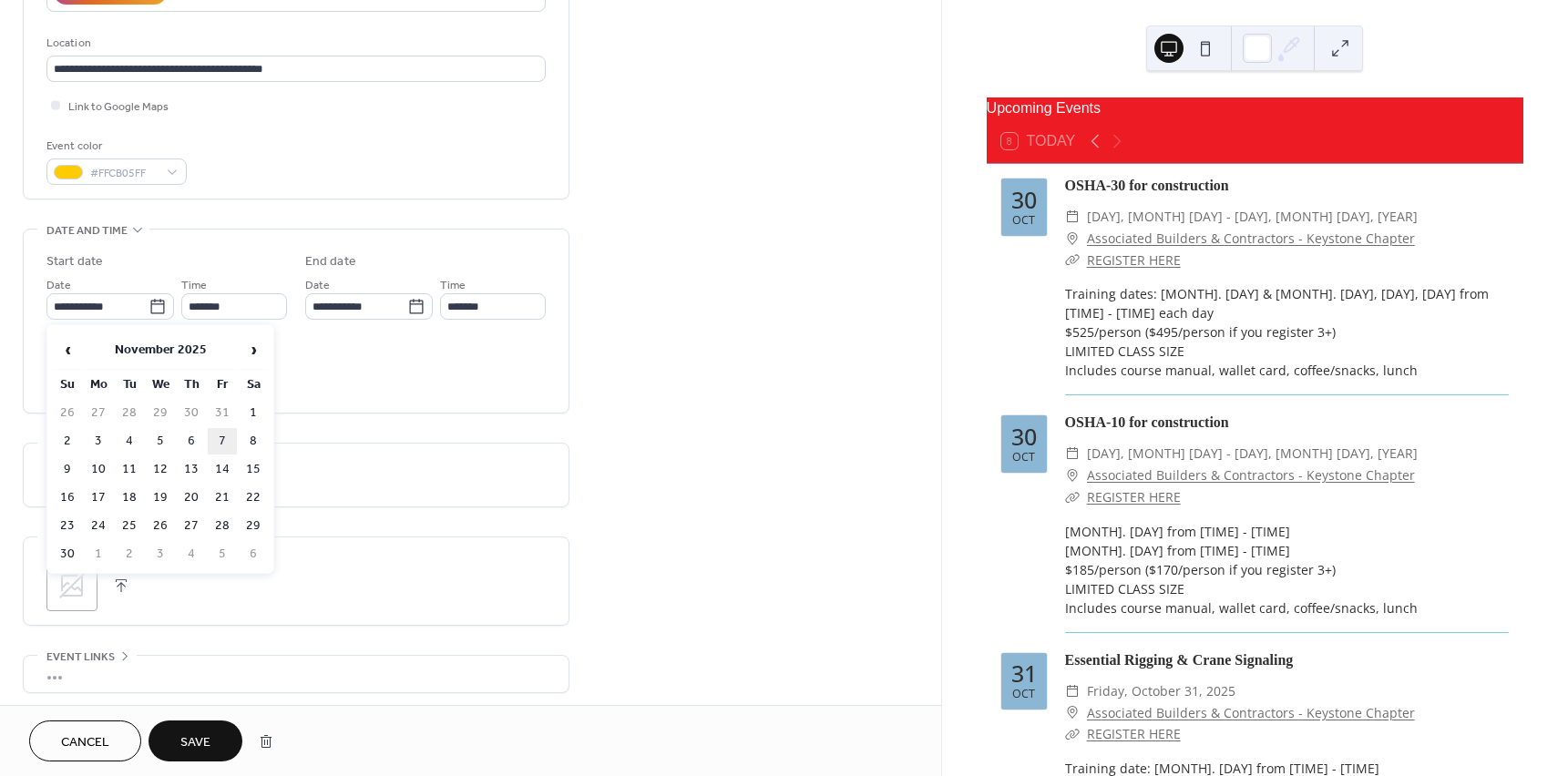 click on "7" at bounding box center [222, 441] 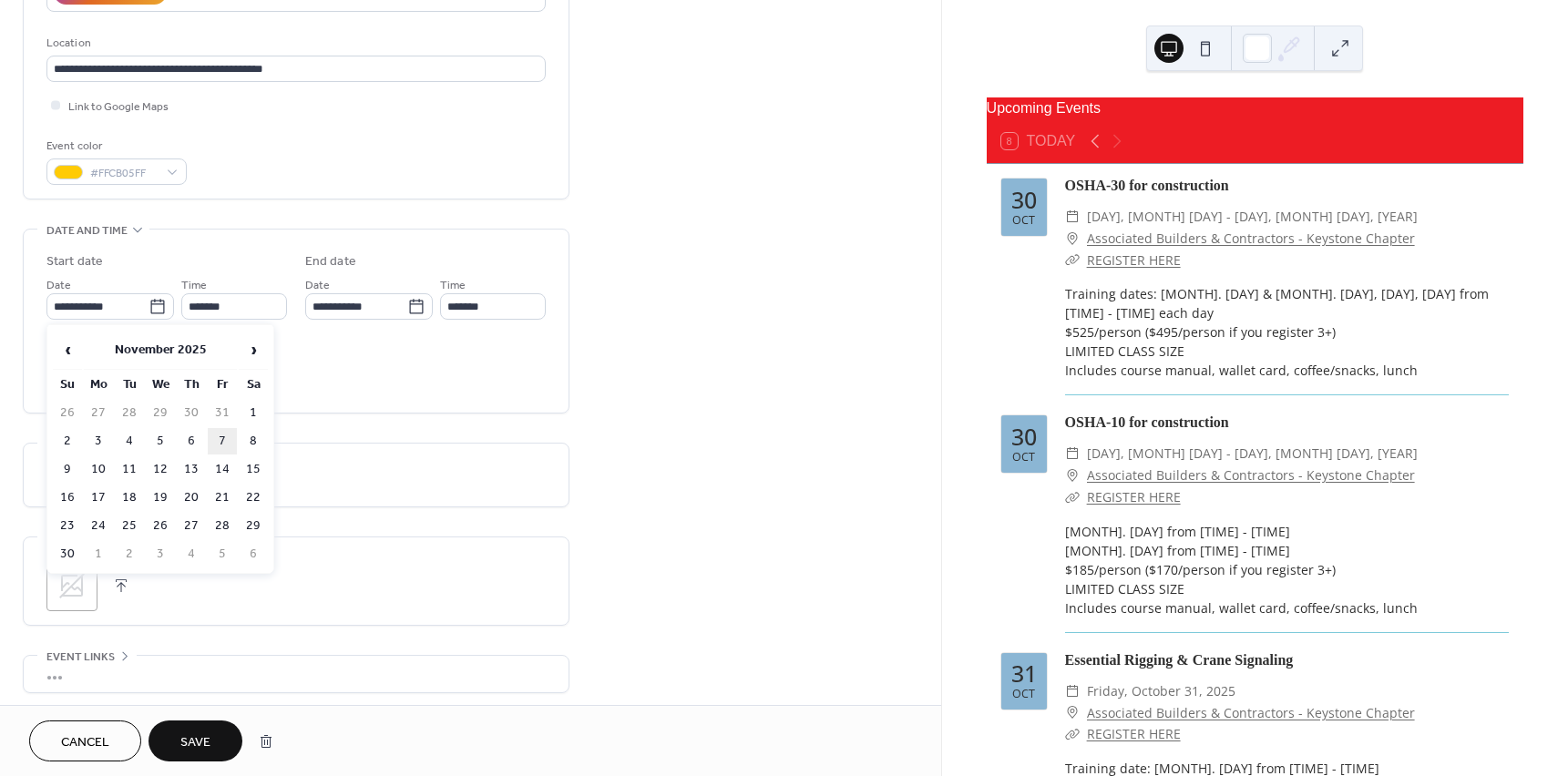 type on "**********" 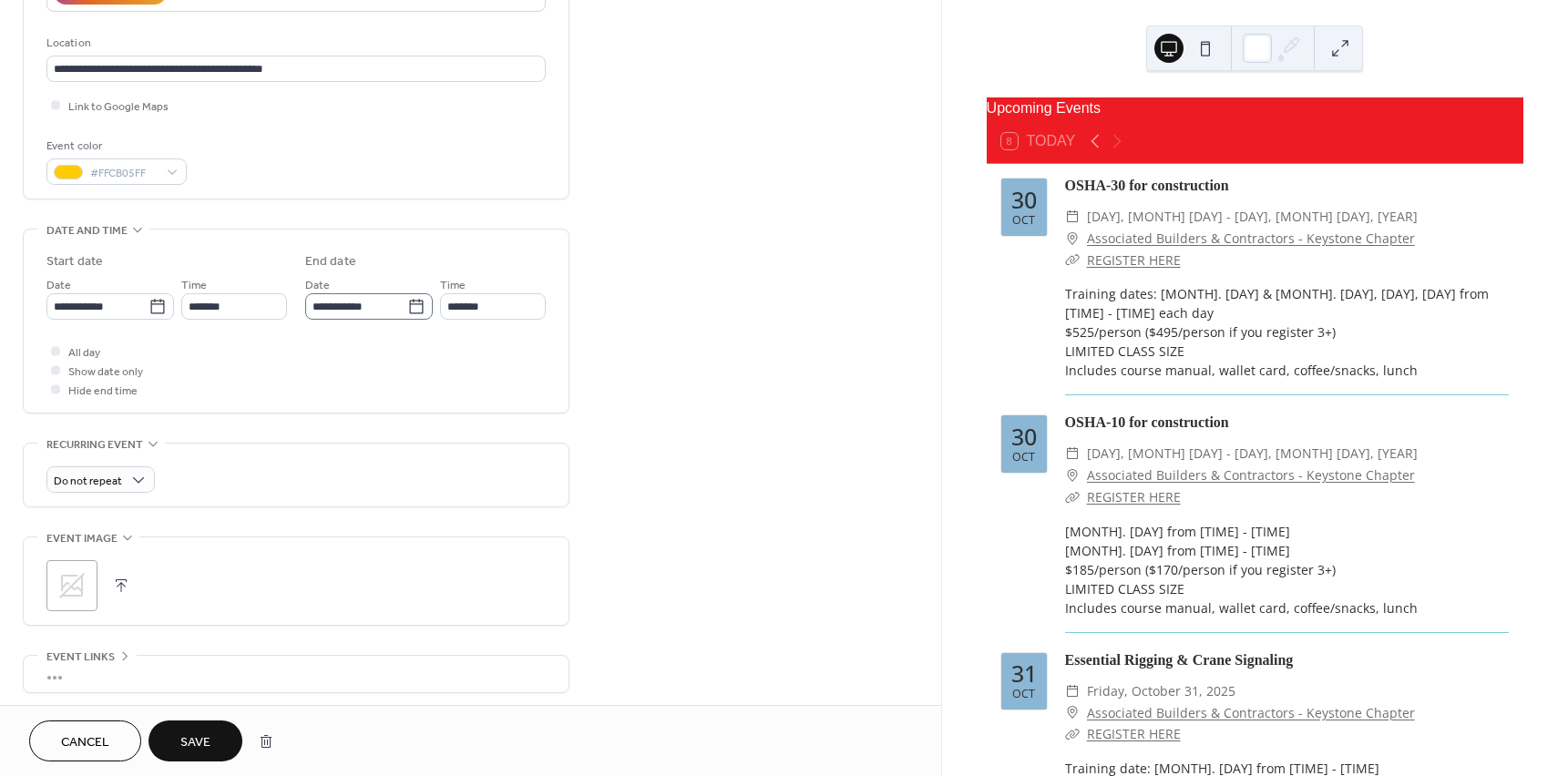 click 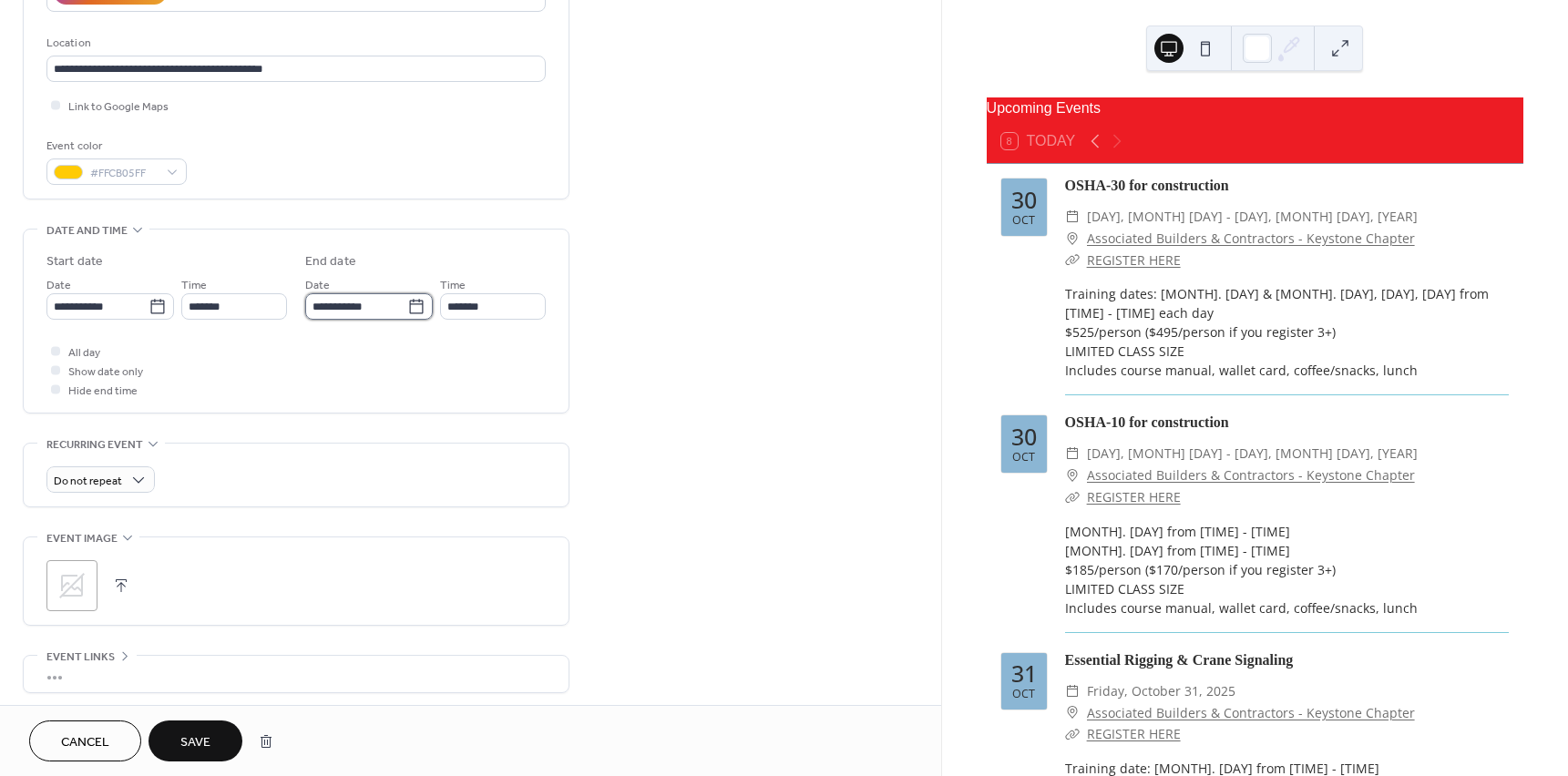 click on "**********" at bounding box center [356, 306] 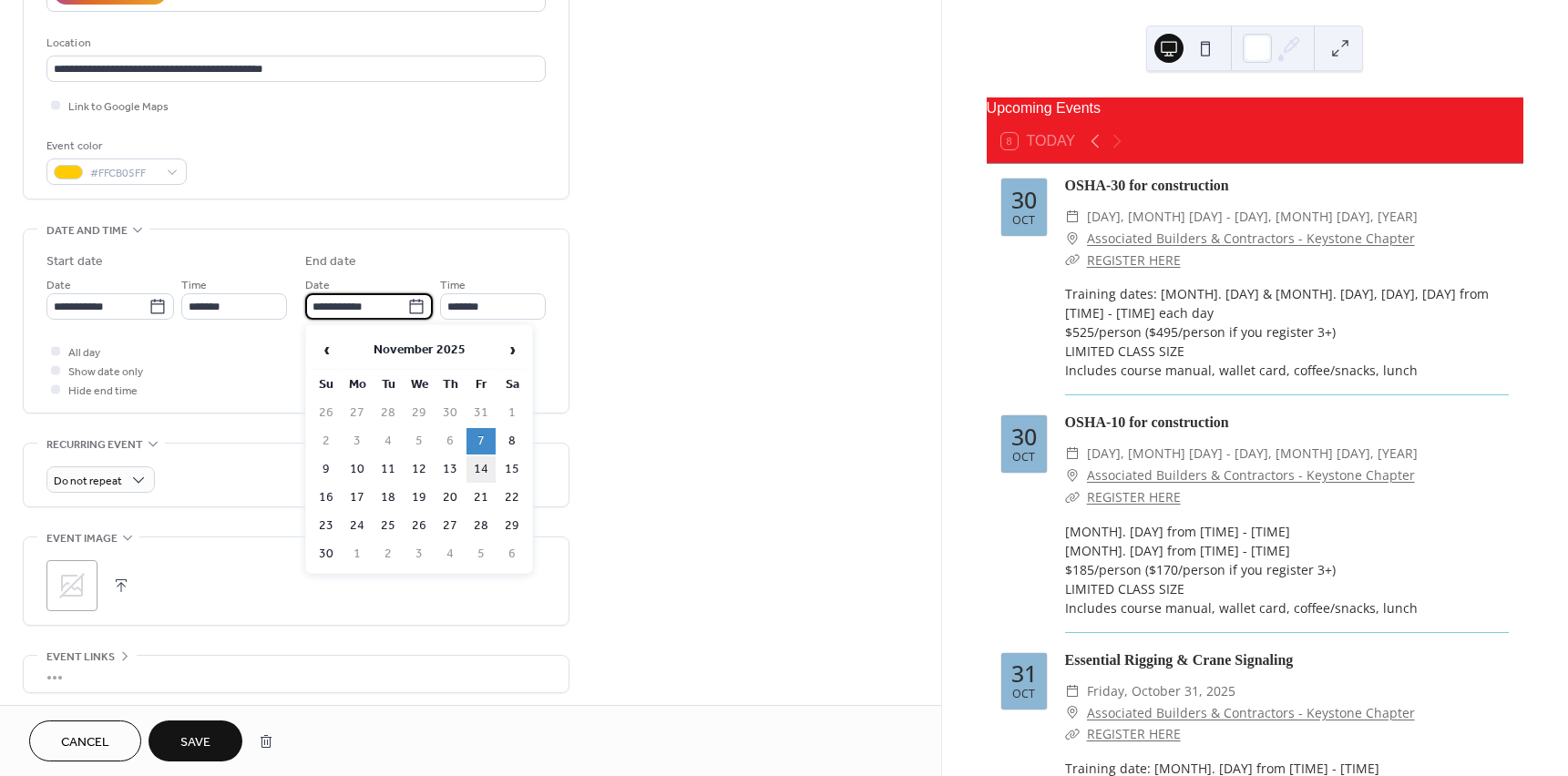 click on "14" at bounding box center (481, 469) 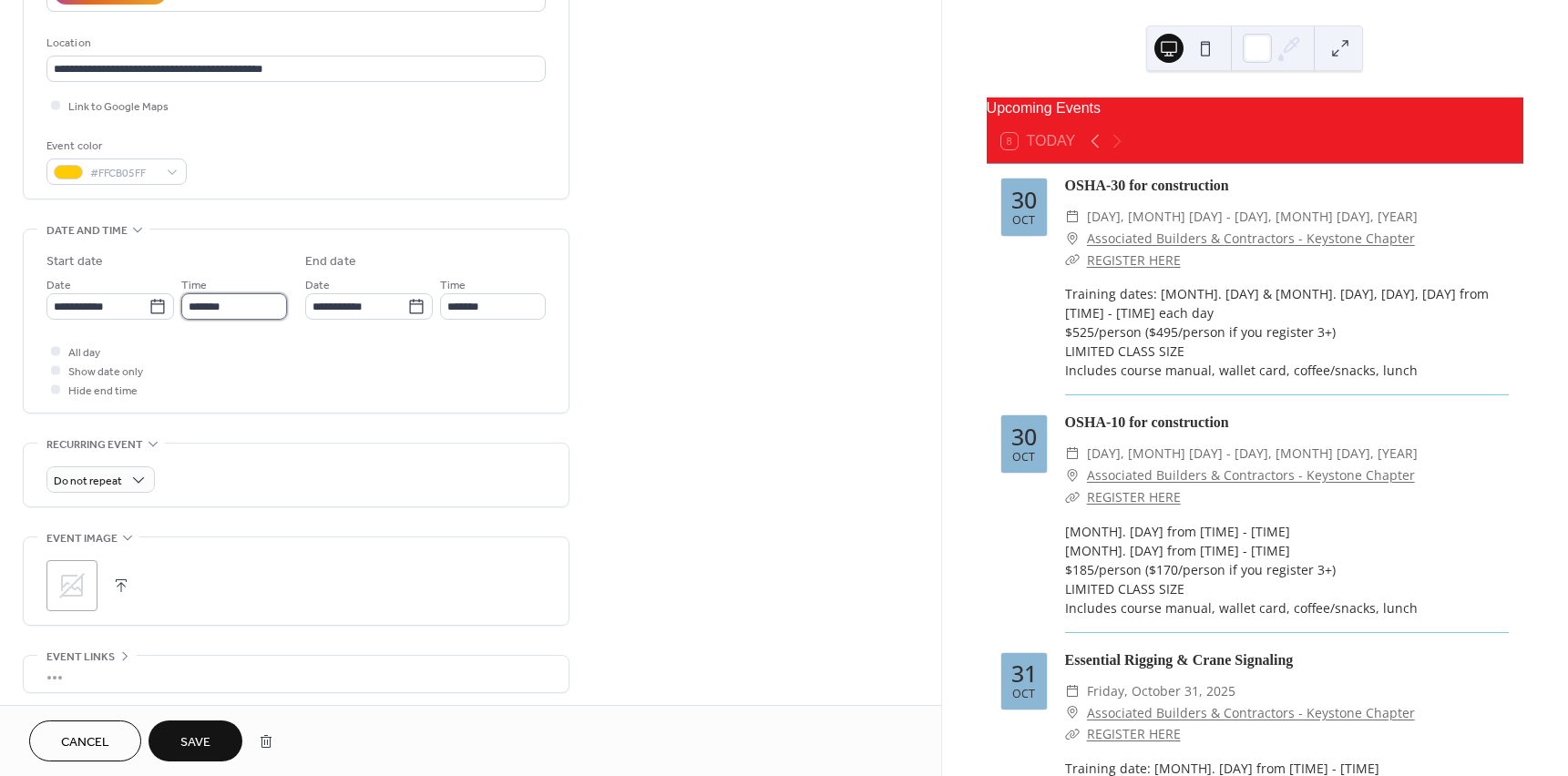 click on "*******" at bounding box center [234, 306] 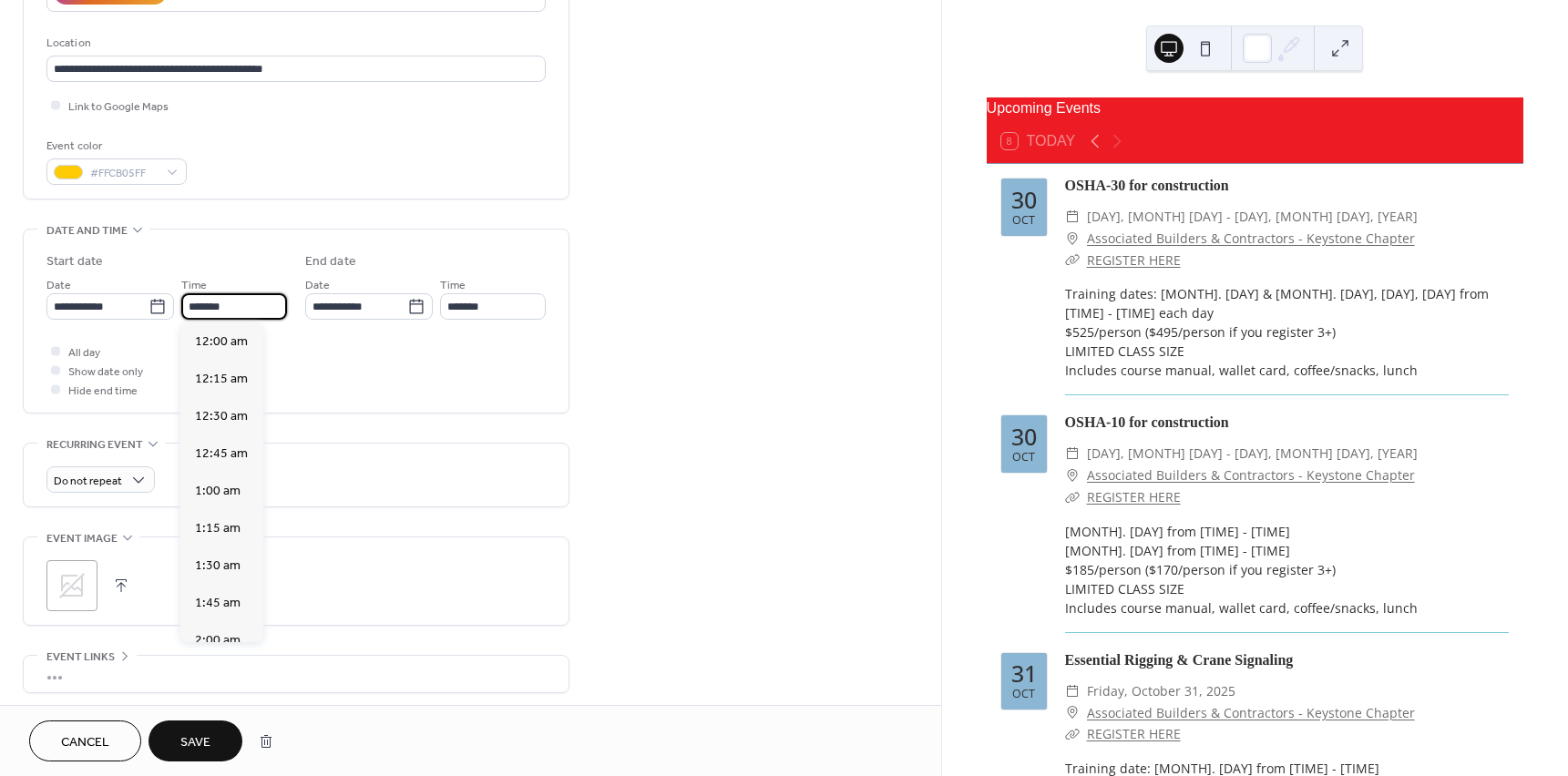 scroll, scrollTop: 1120, scrollLeft: 0, axis: vertical 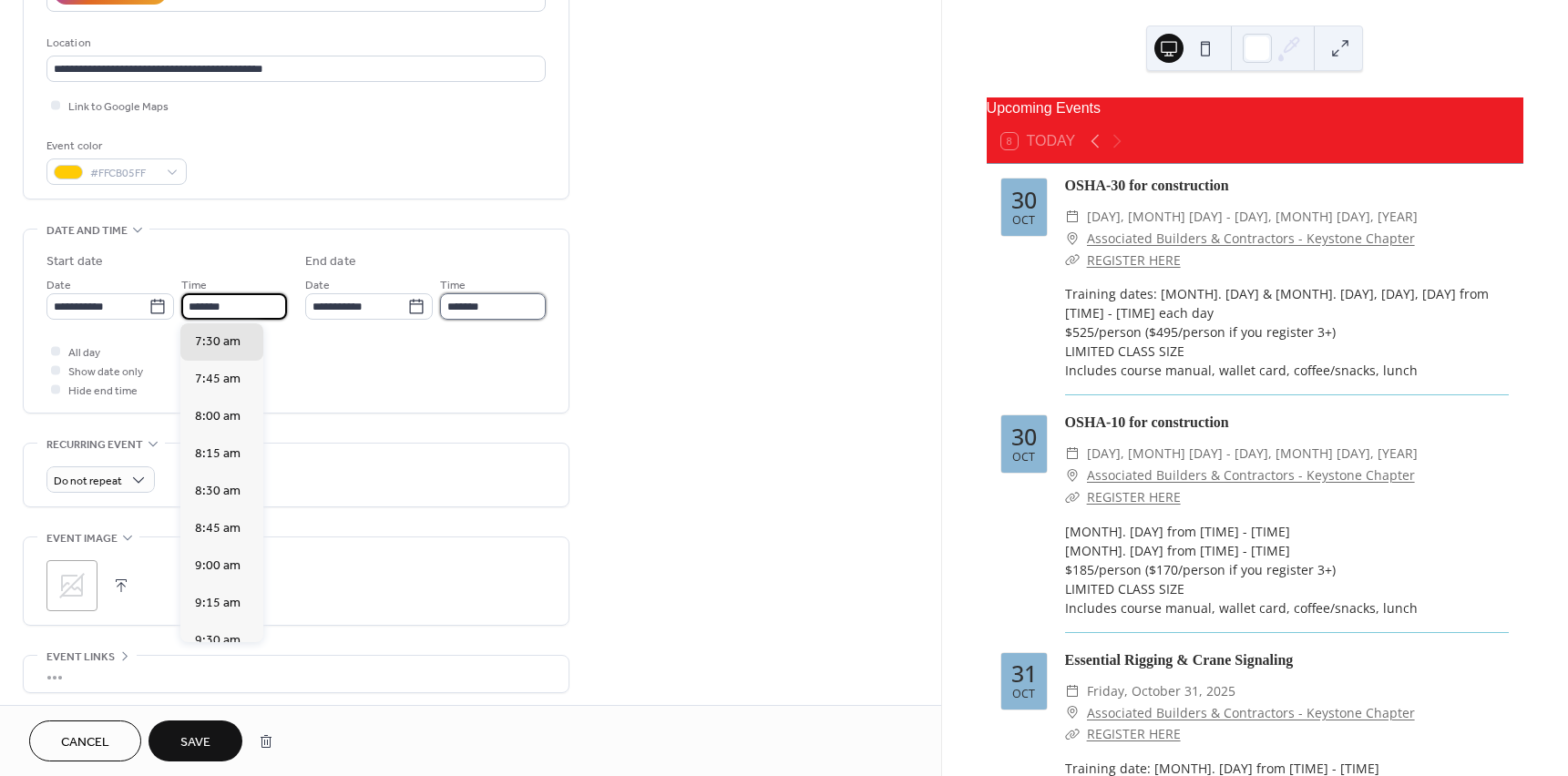 click on "*******" at bounding box center (493, 306) 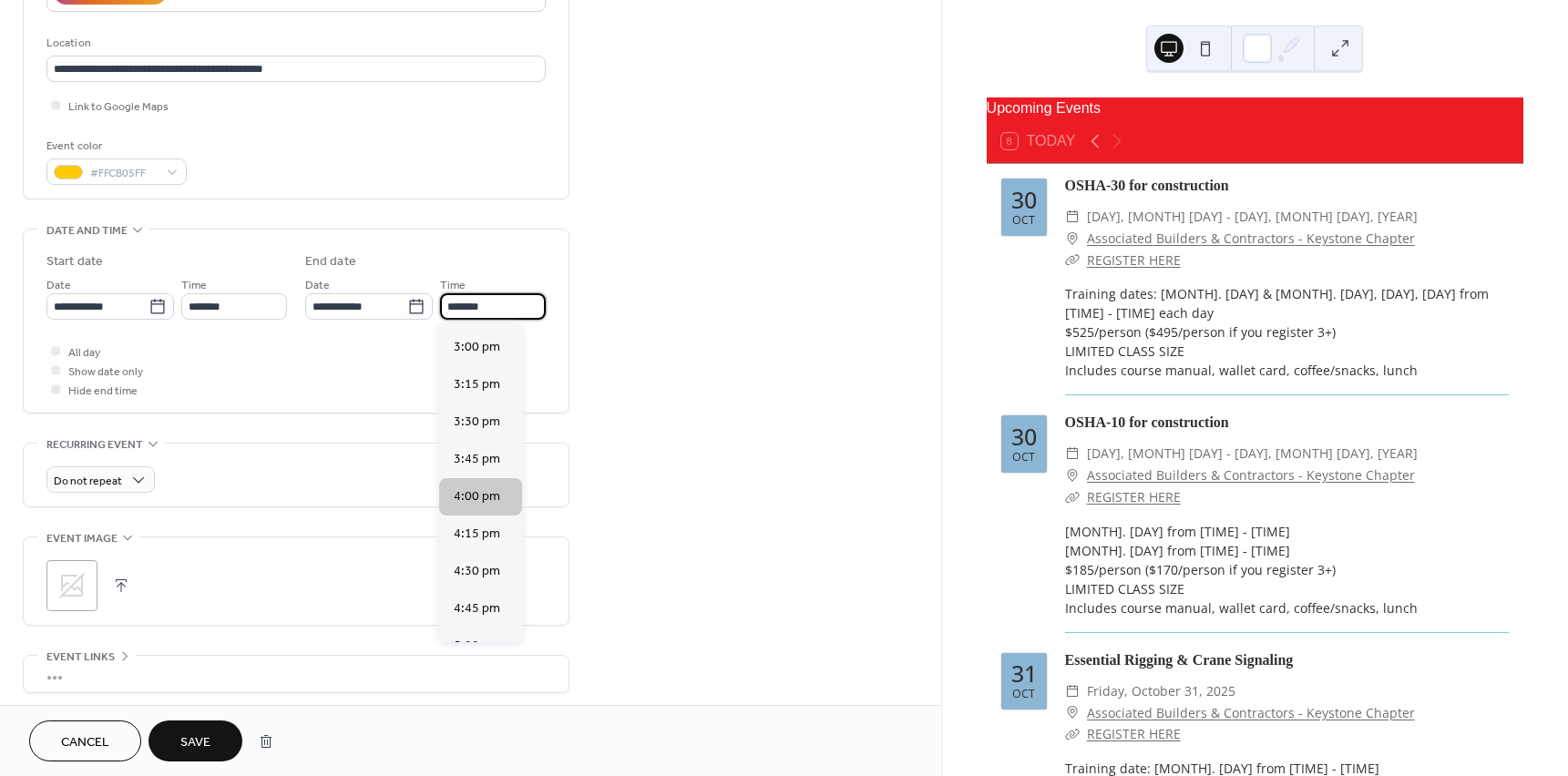 scroll, scrollTop: 2208, scrollLeft: 0, axis: vertical 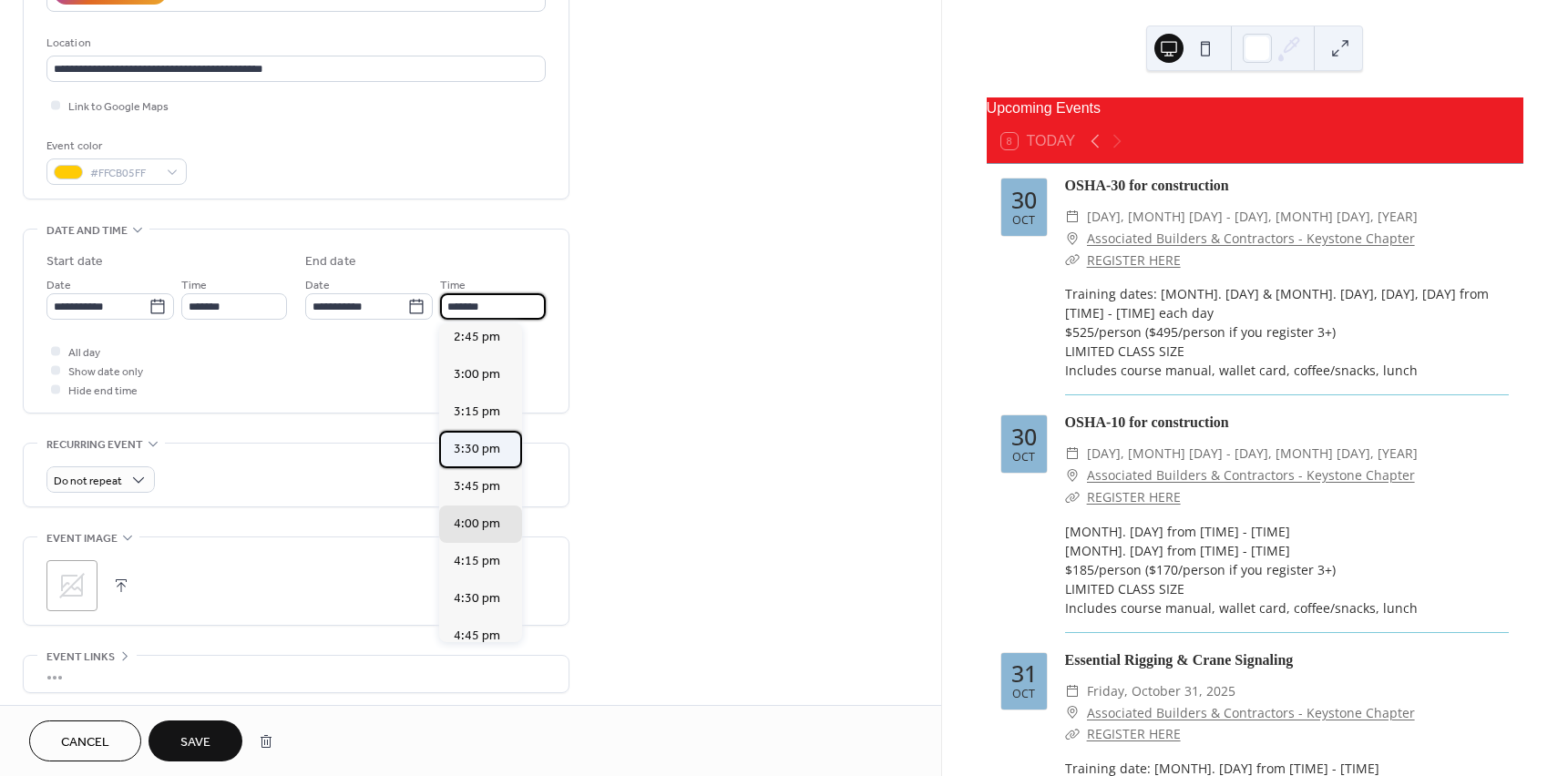 click on "3:30 pm" at bounding box center [477, 449] 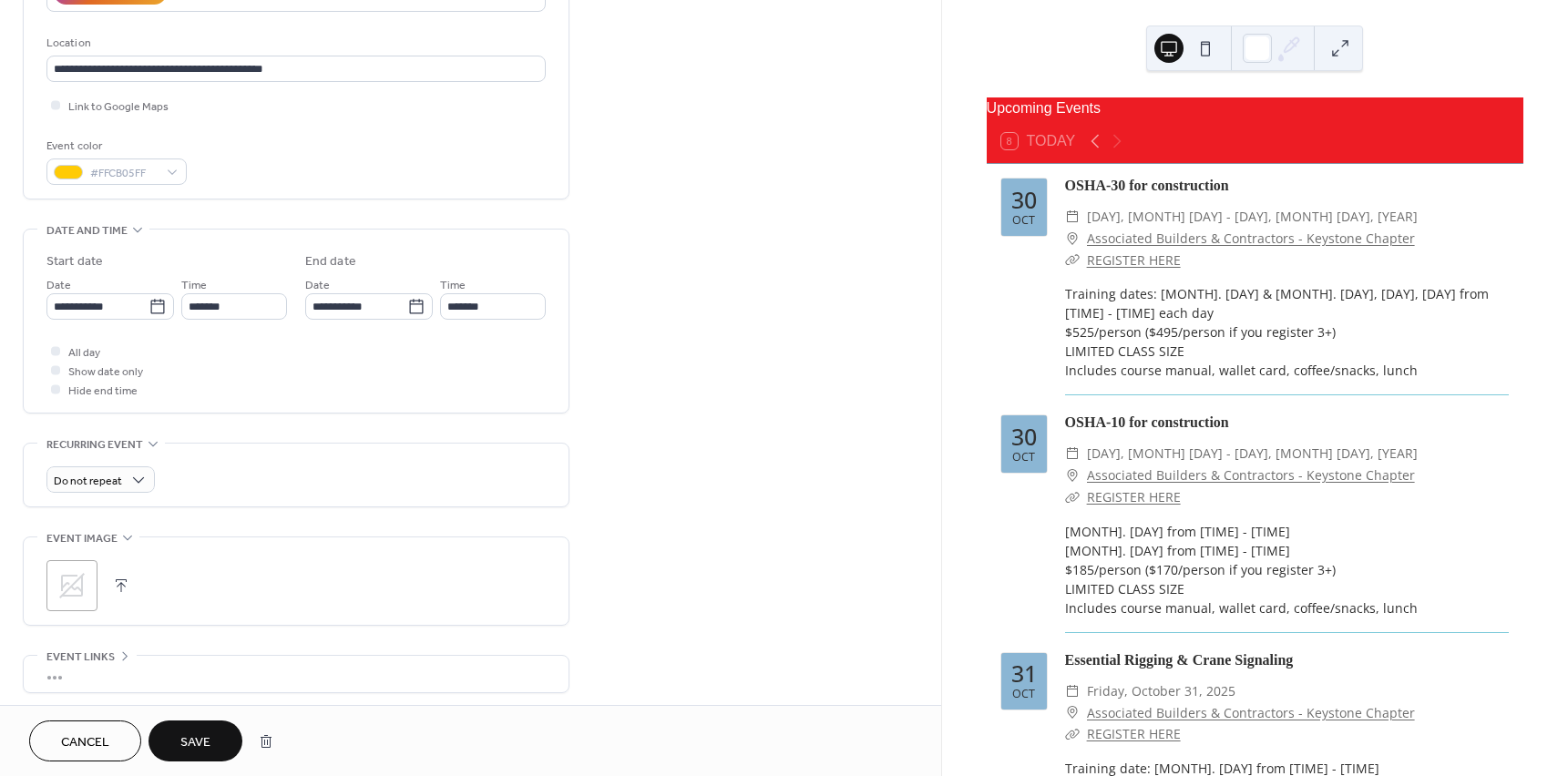 type on "*******" 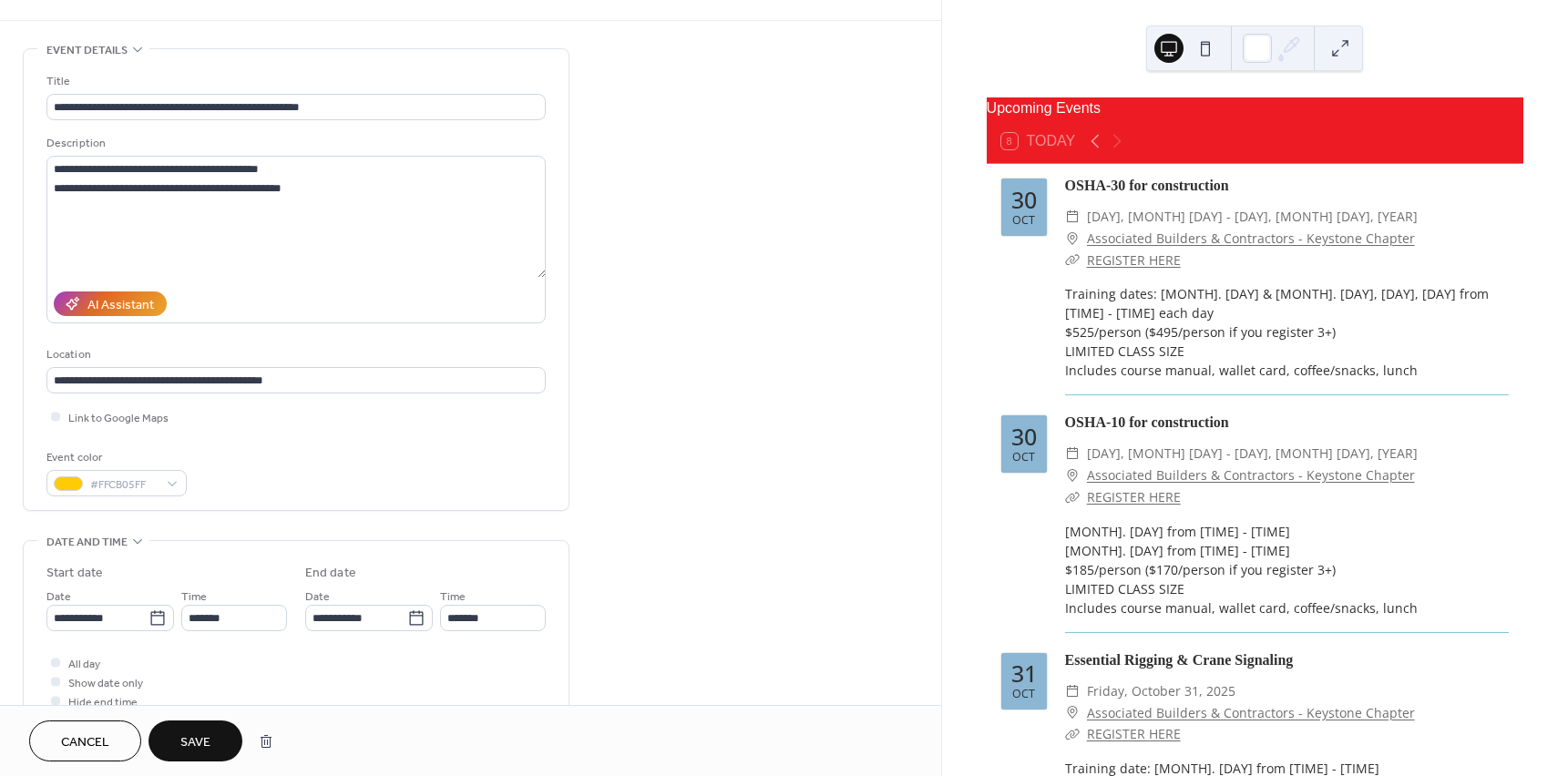 scroll, scrollTop: 50, scrollLeft: 0, axis: vertical 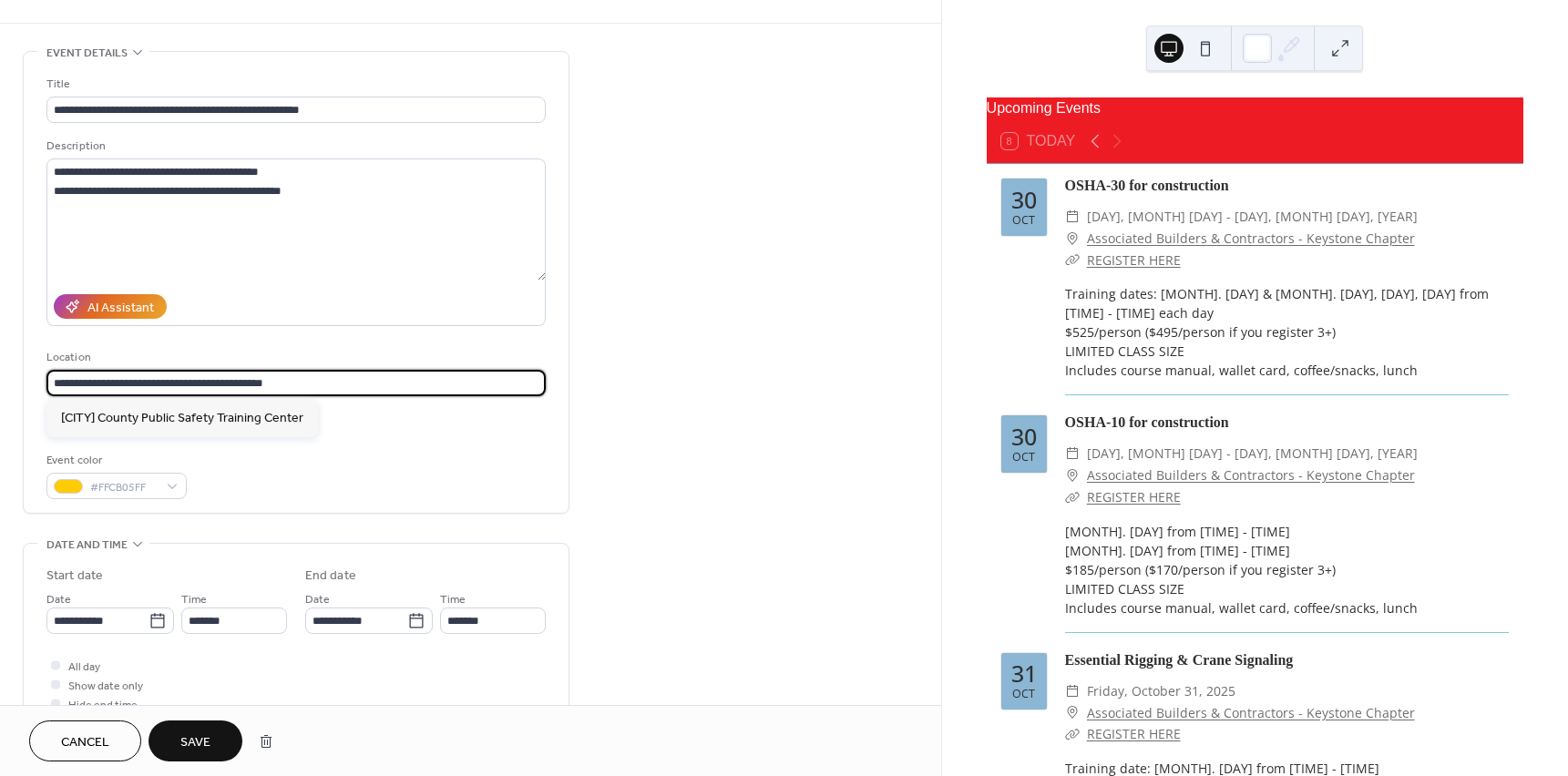 drag, startPoint x: 303, startPoint y: 378, endPoint x: 36, endPoint y: 383, distance: 267.04681 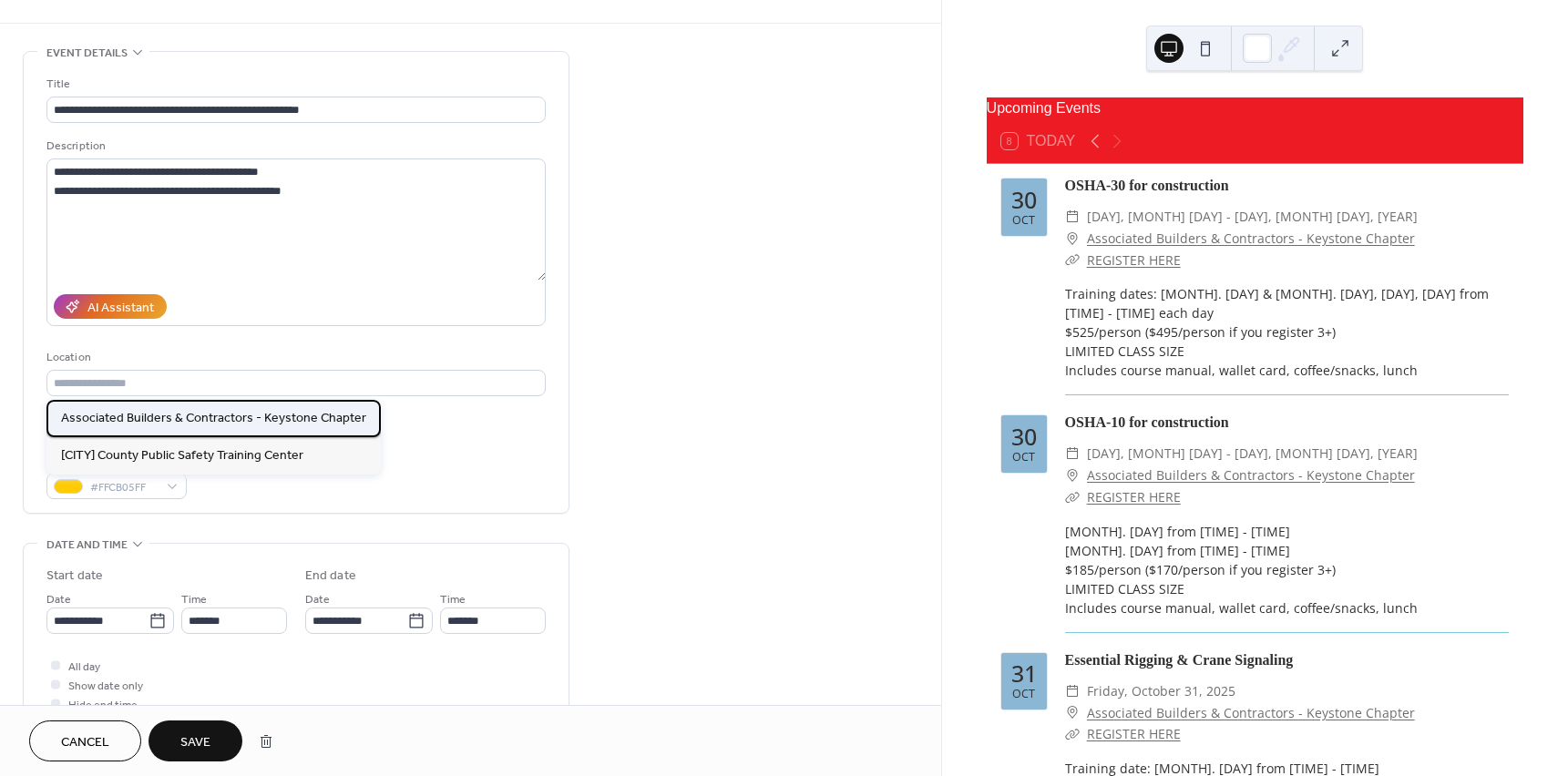 click on "Associated Builders & Contractors - Keystone Chapter" at bounding box center (213, 418) 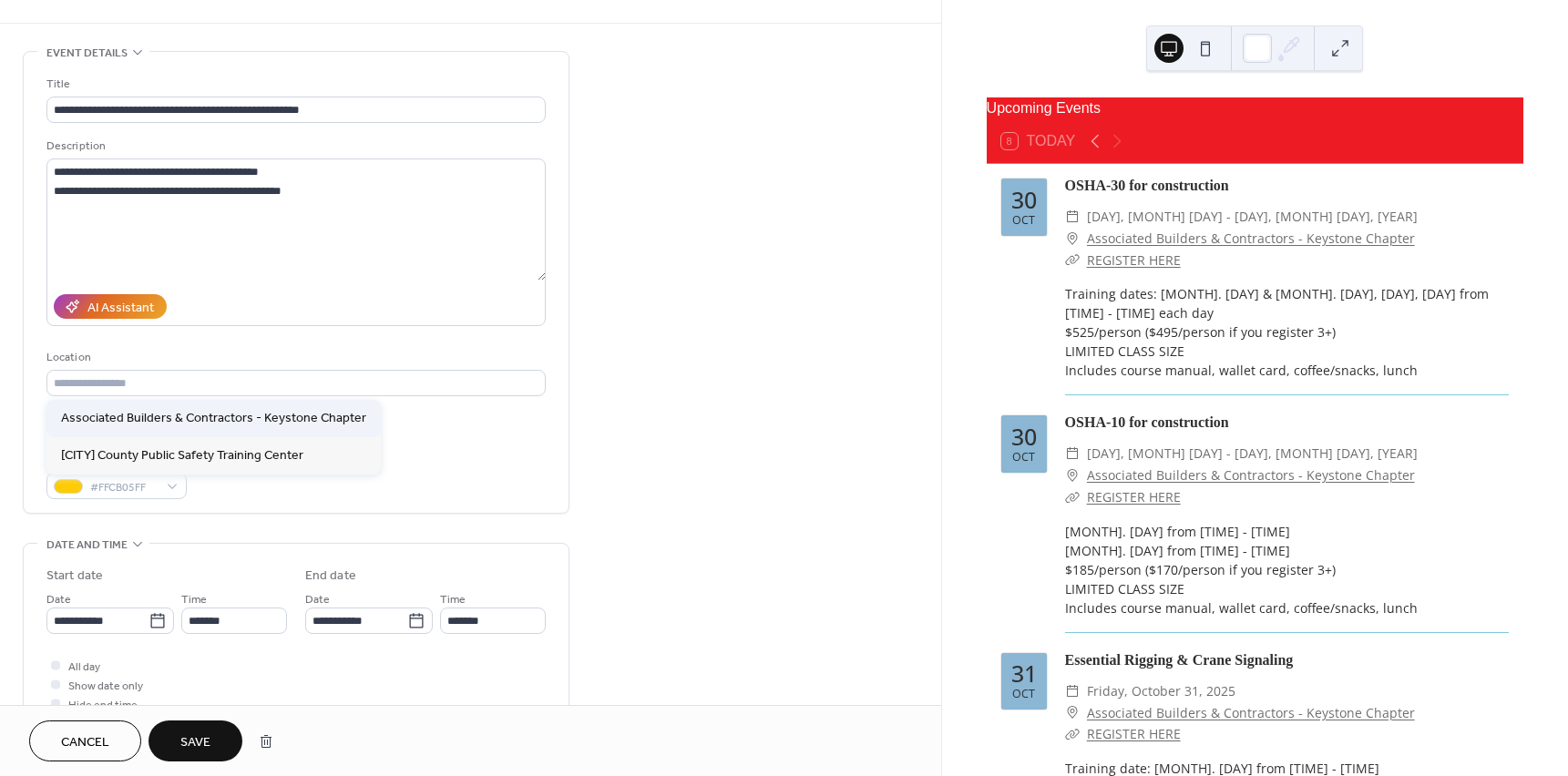 type on "**********" 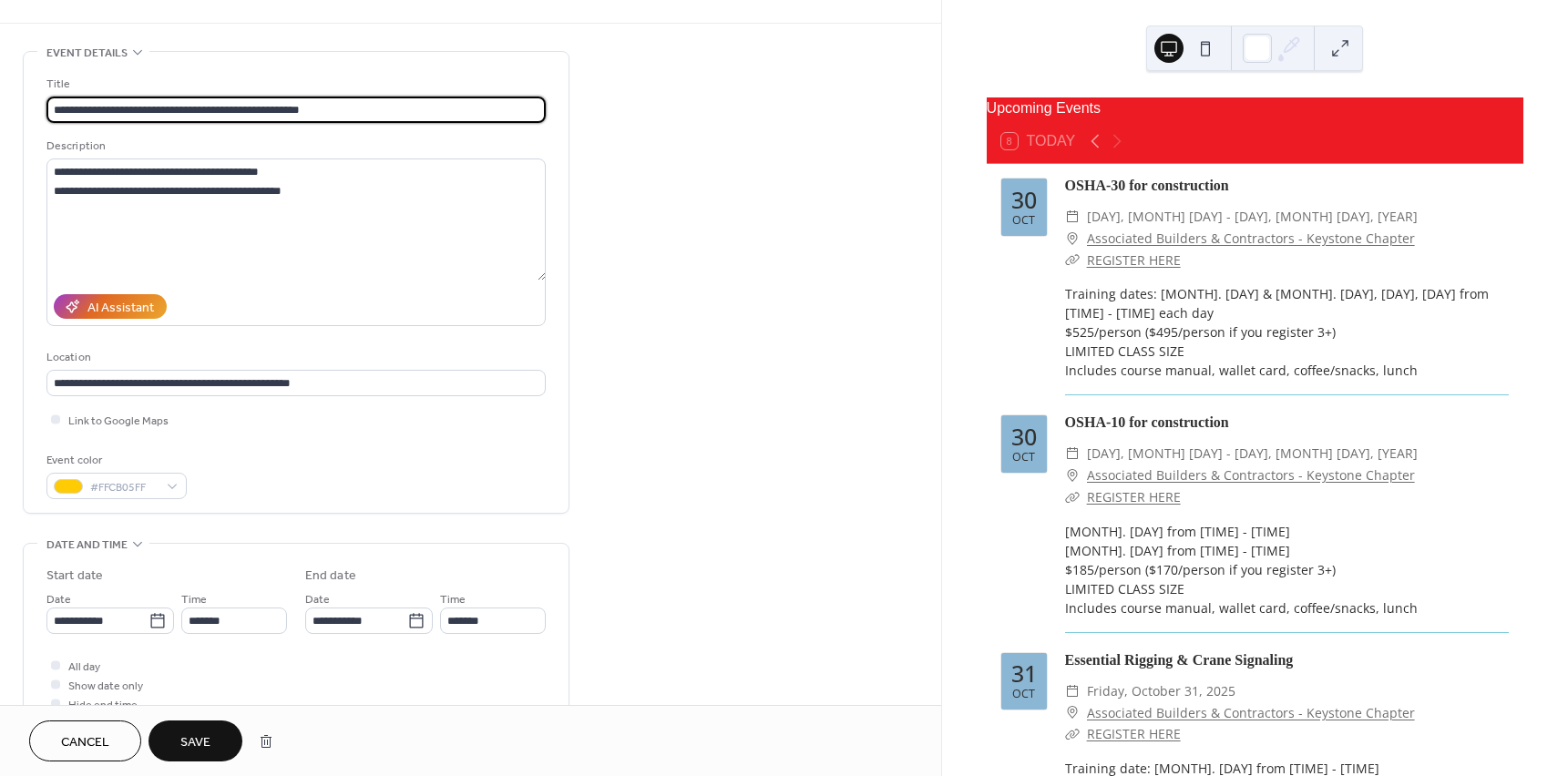 drag, startPoint x: 262, startPoint y: 107, endPoint x: 315, endPoint y: 106, distance: 53.00943 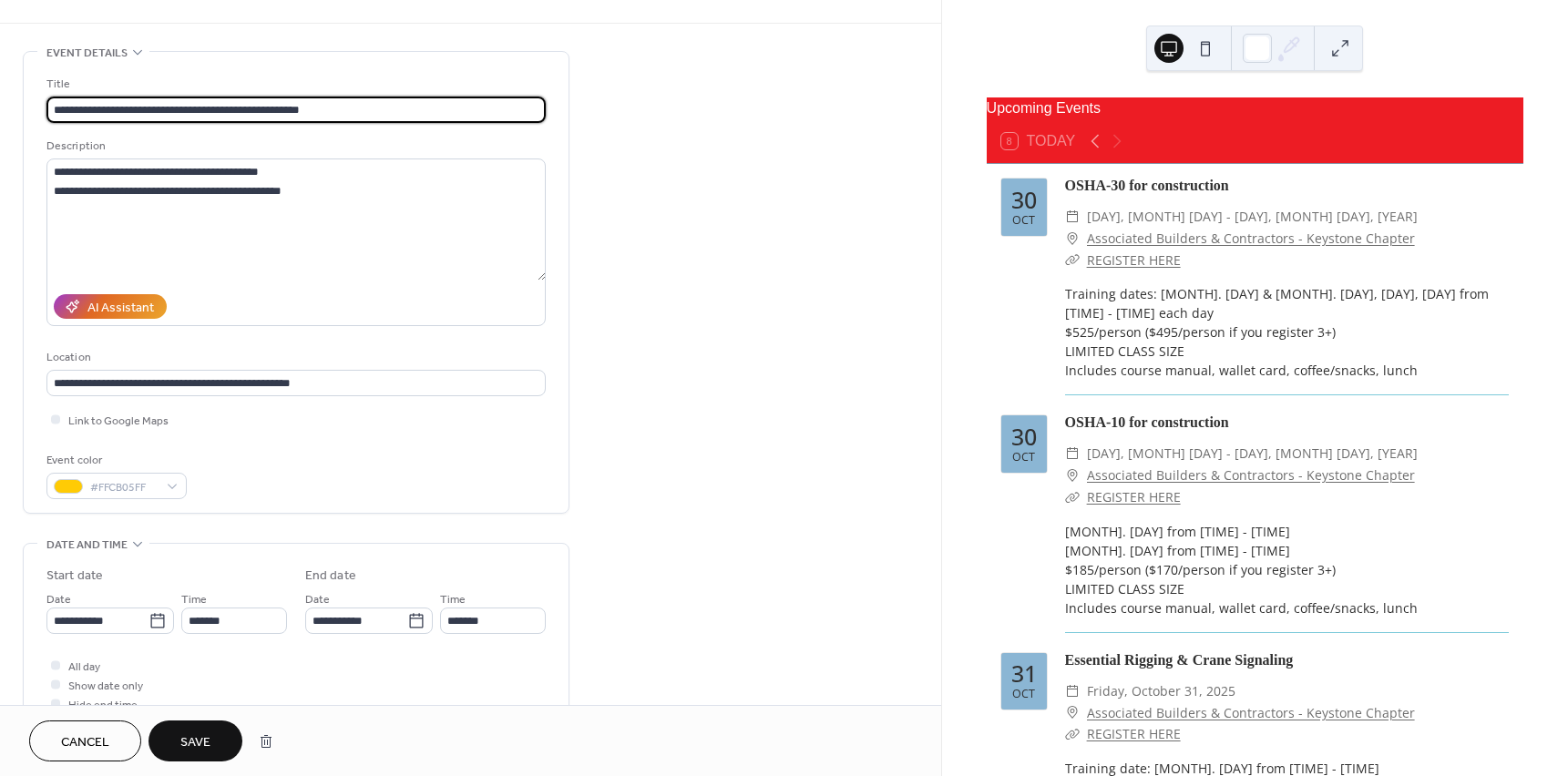 click on "**********" at bounding box center (296, 109) 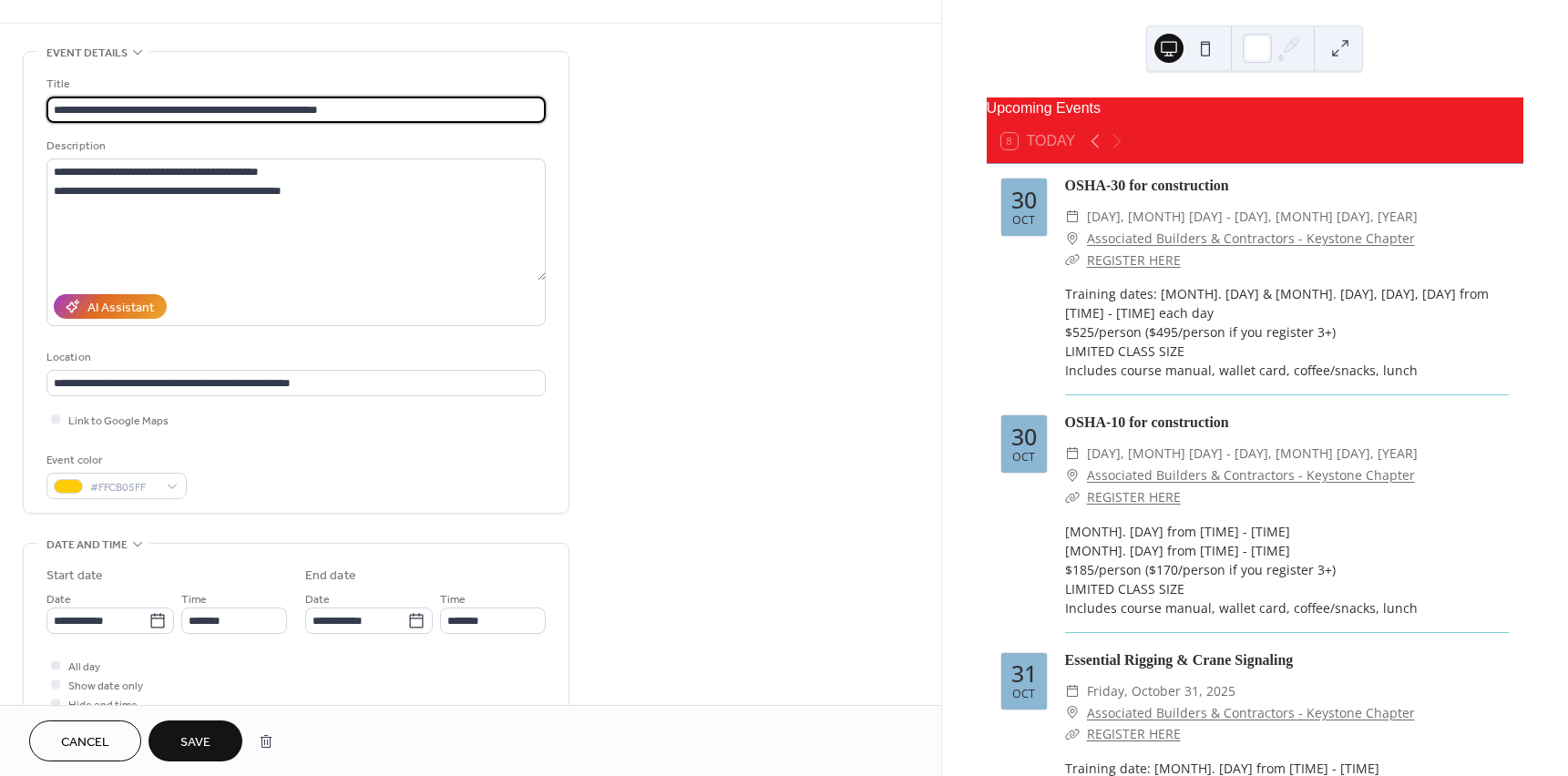 type on "**********" 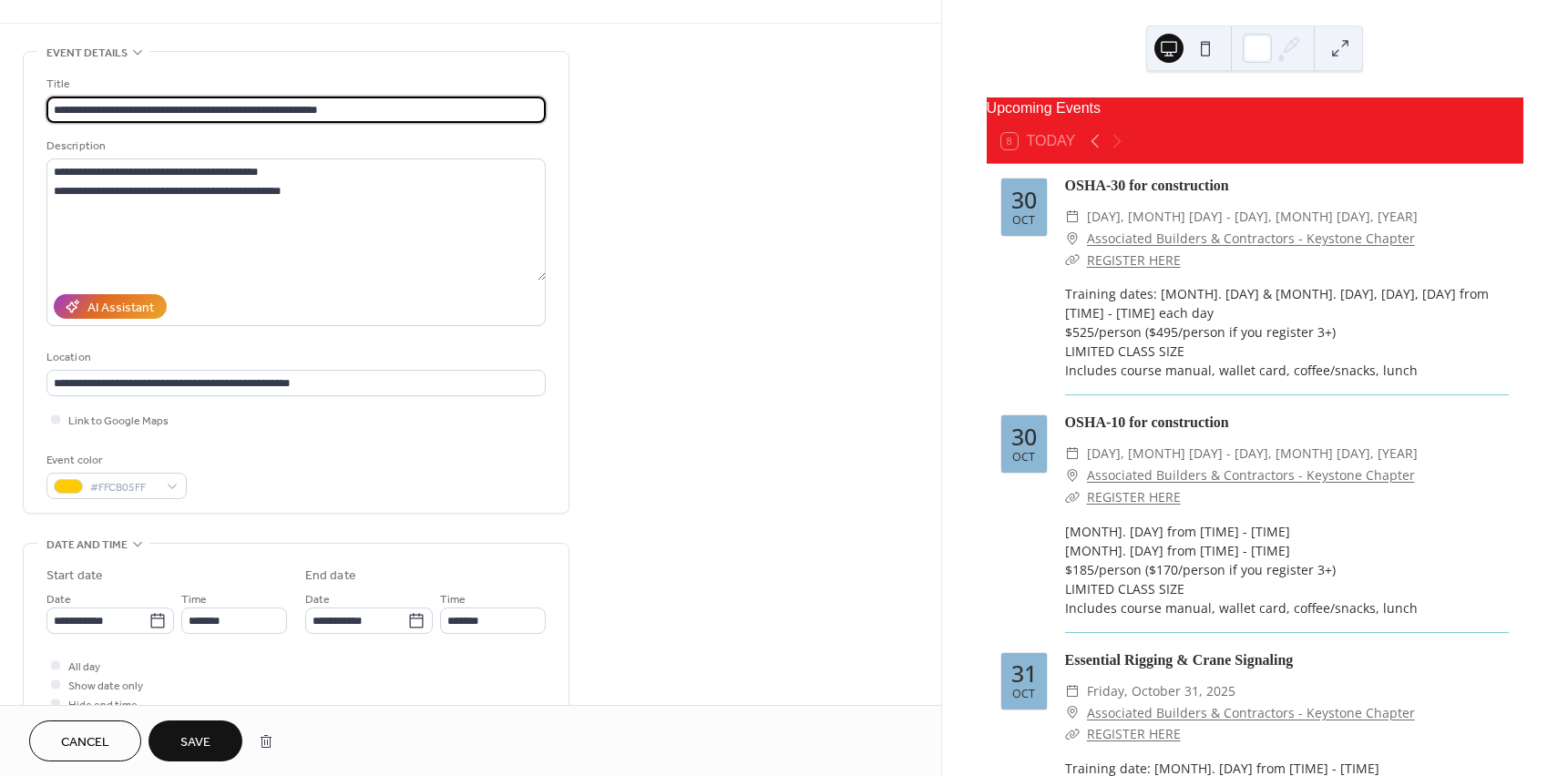 click on "Save" at bounding box center [195, 740] 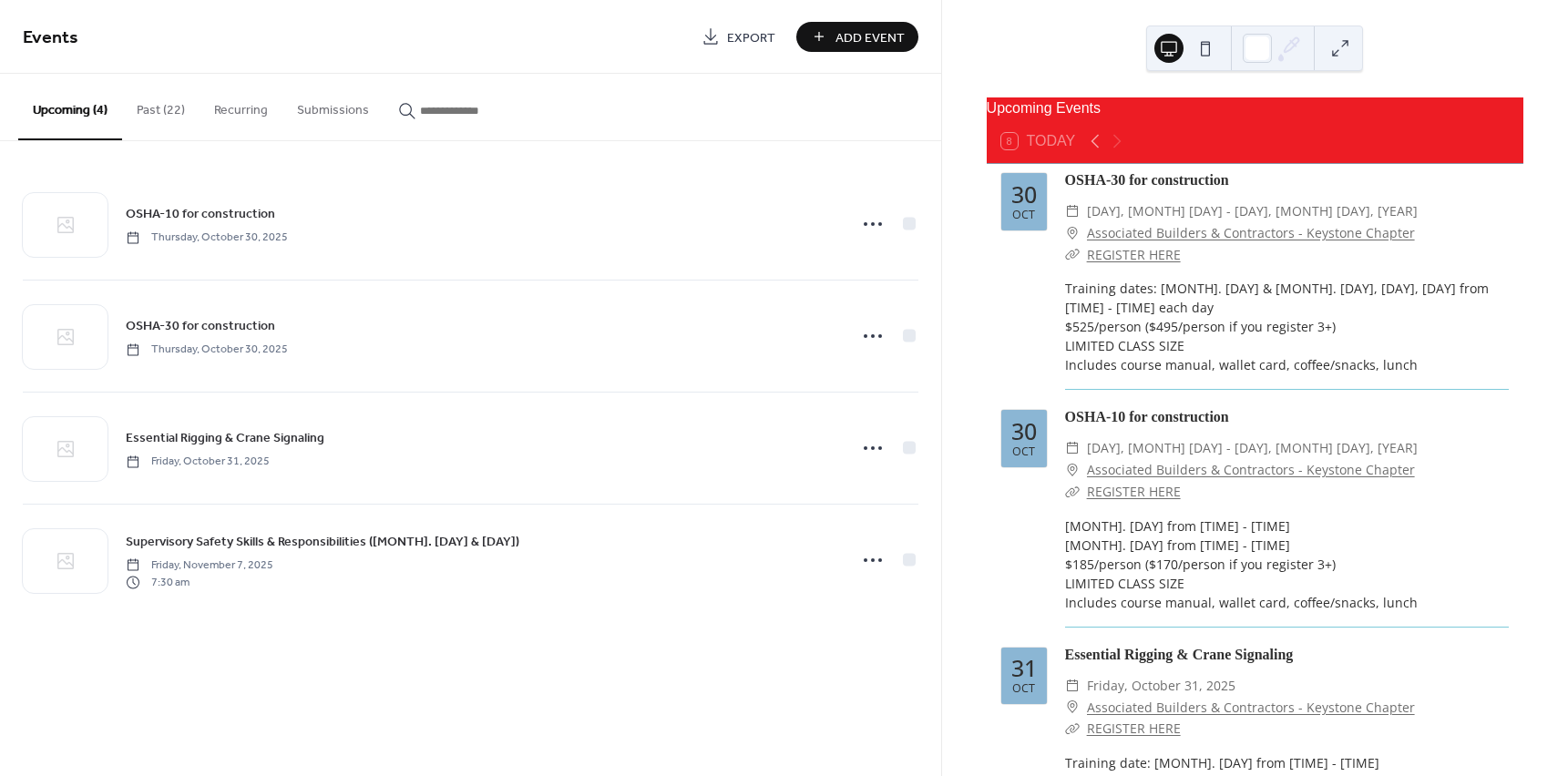 scroll, scrollTop: 0, scrollLeft: 0, axis: both 